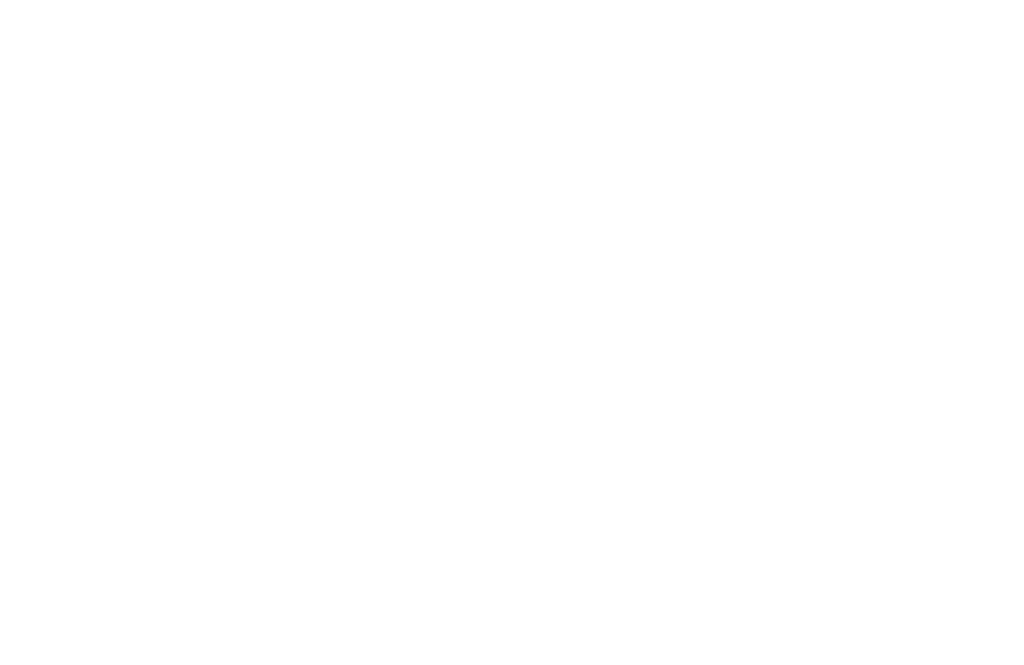 scroll, scrollTop: 0, scrollLeft: 0, axis: both 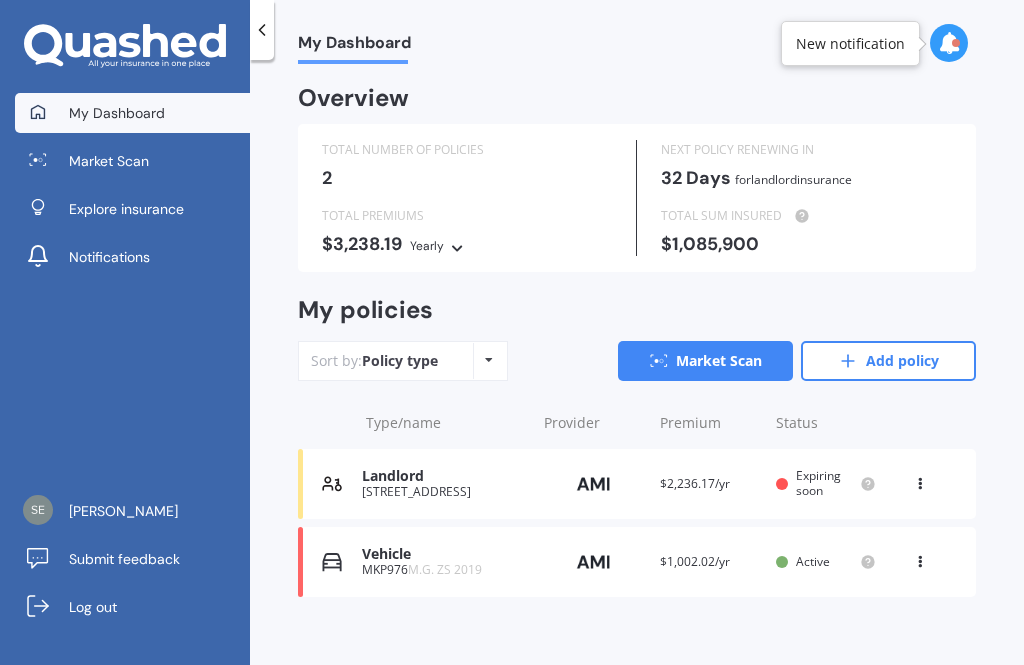 click on "Explore insurance" at bounding box center [126, 209] 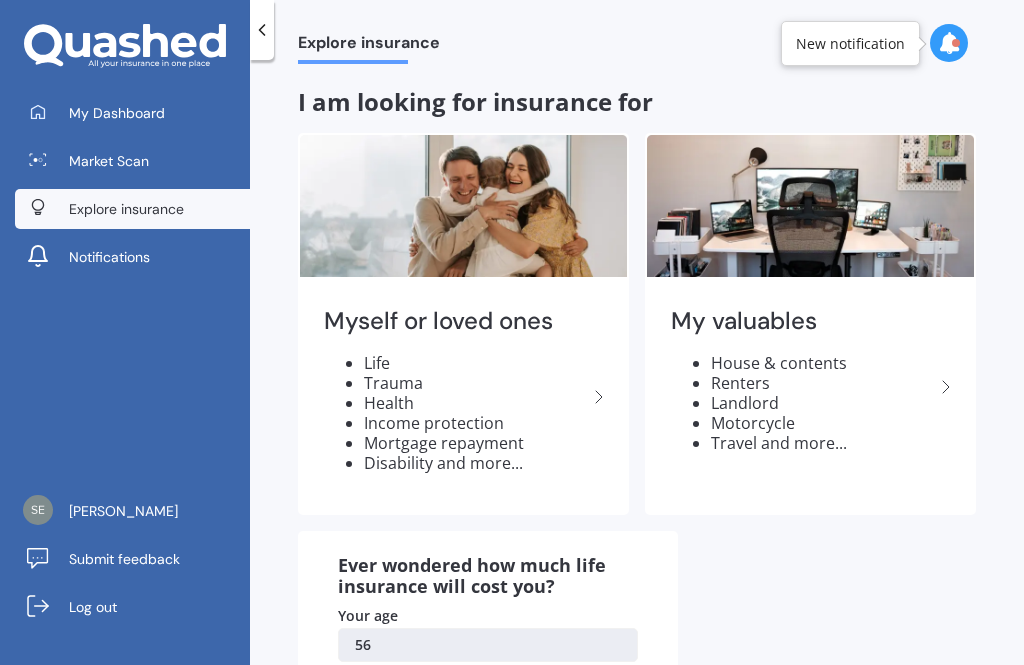 scroll, scrollTop: 0, scrollLeft: 0, axis: both 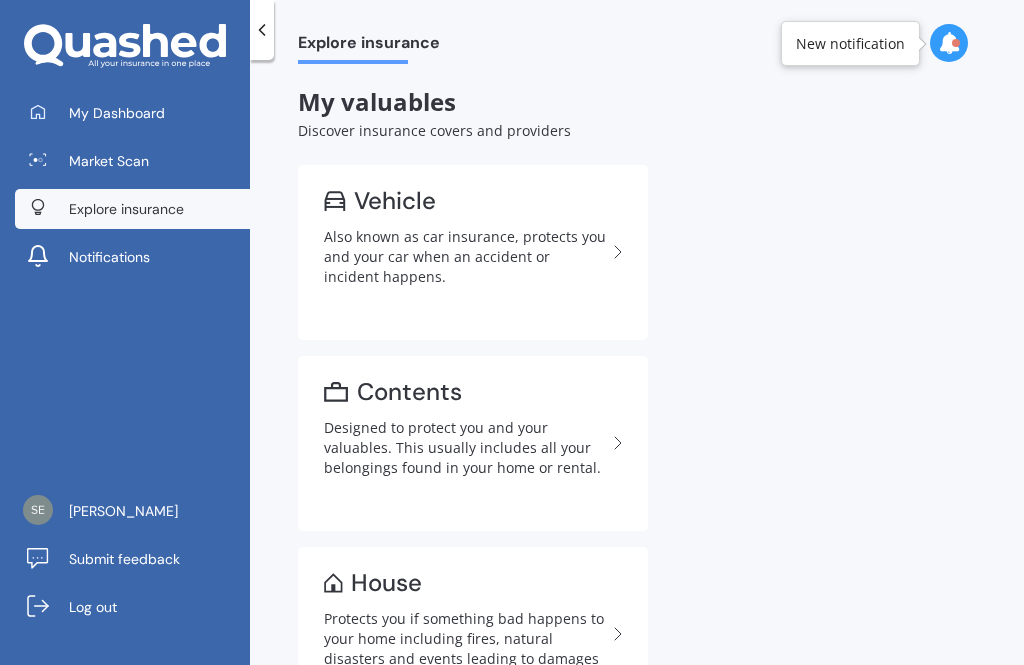 click on "Also known as car insurance, protects you and your car when an accident or incident happens." at bounding box center [465, 257] 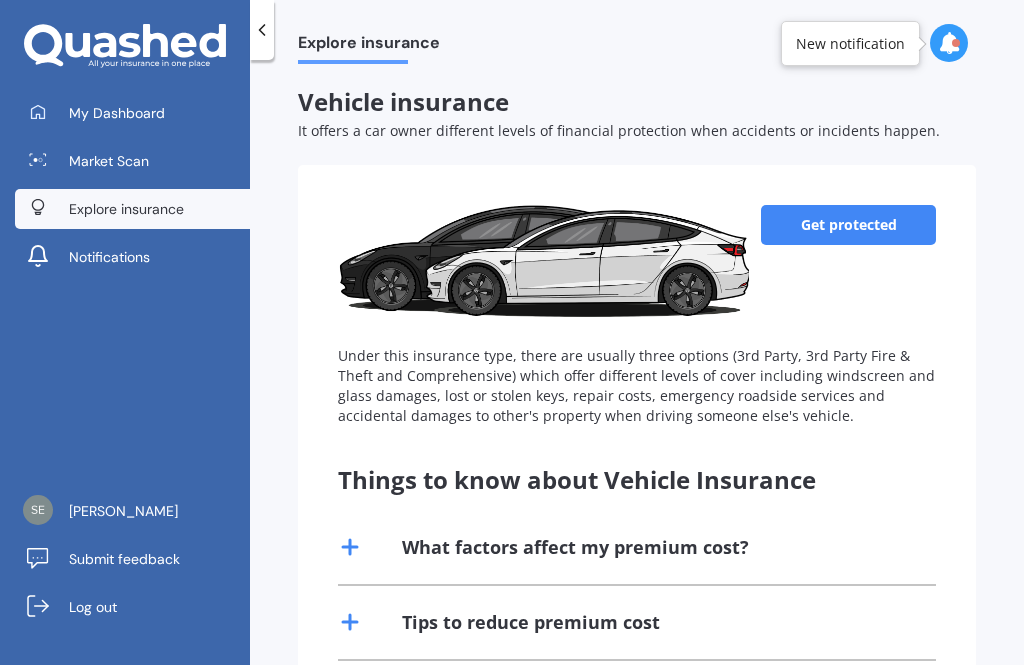 scroll, scrollTop: 0, scrollLeft: 0, axis: both 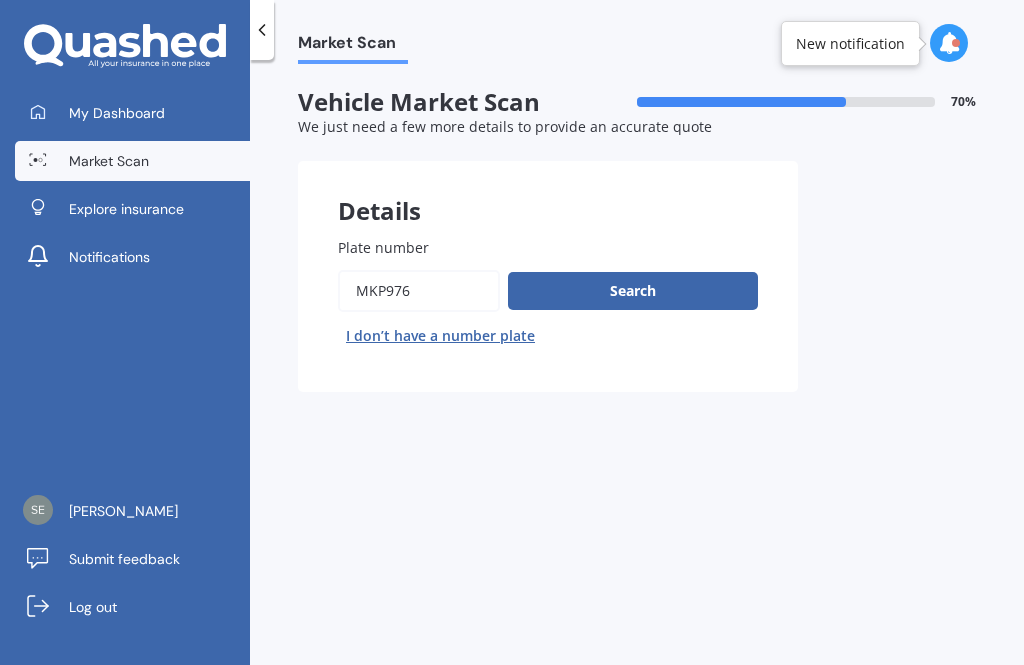 click on "Plate number" at bounding box center (419, 291) 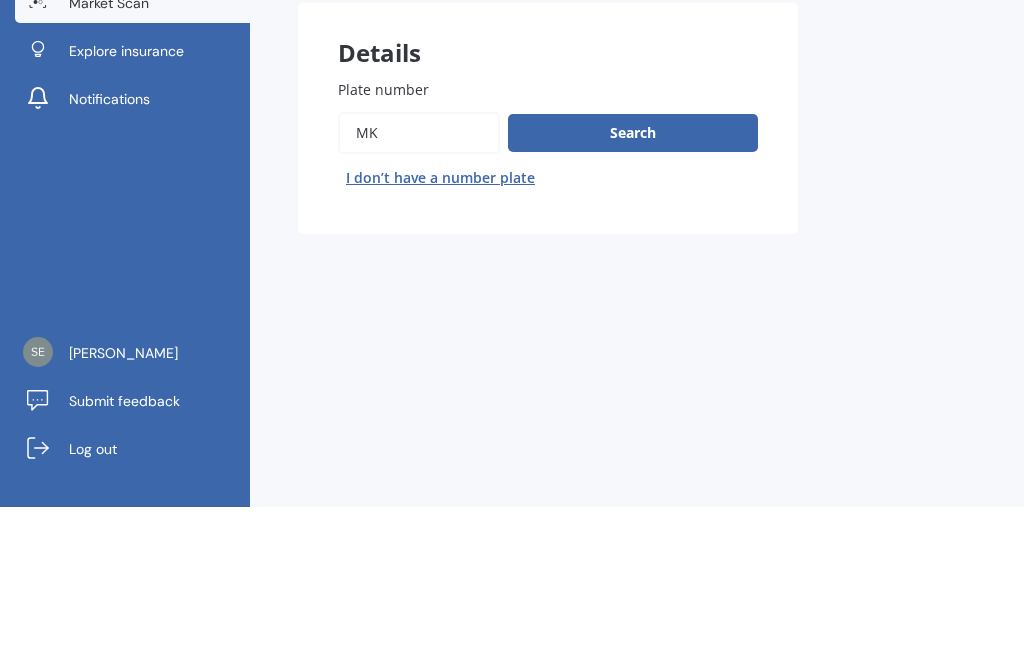 type on "M" 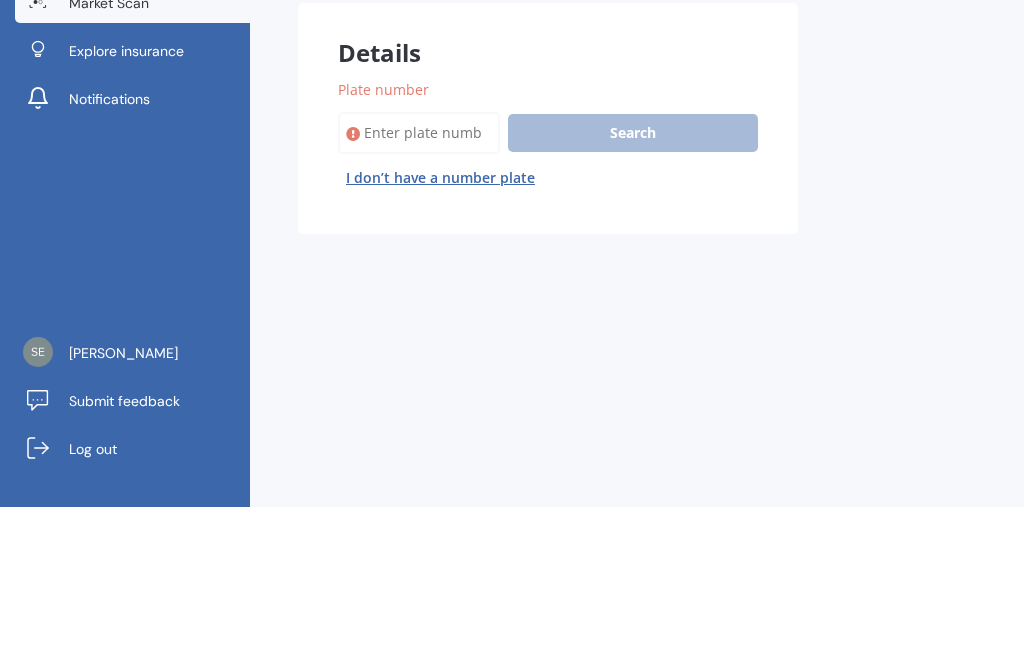 type on "1" 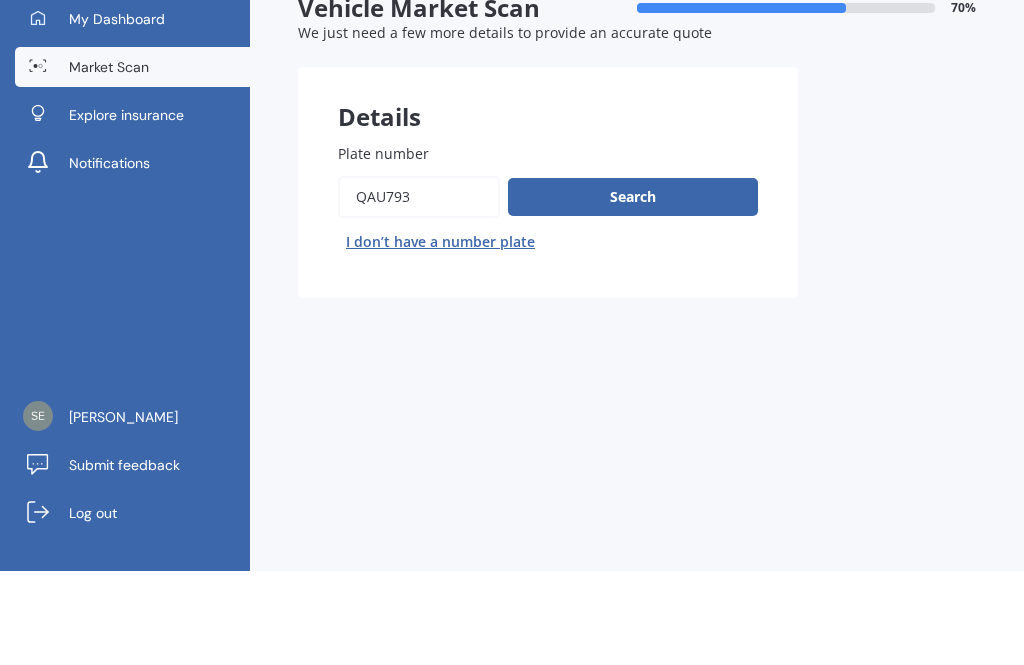 type on "QAU793" 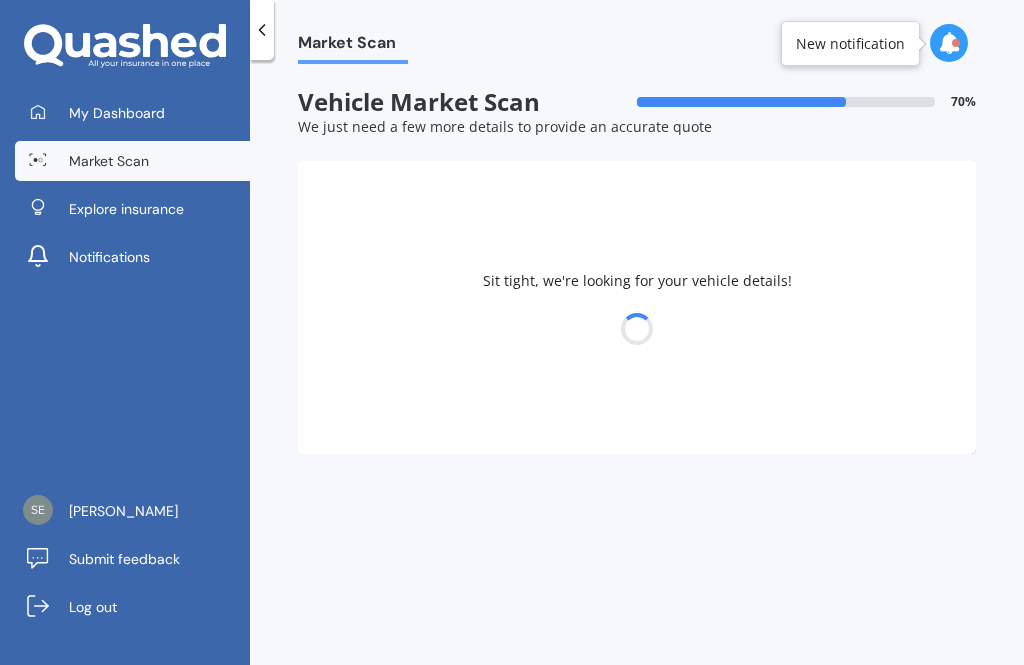 select on "TOYOTA" 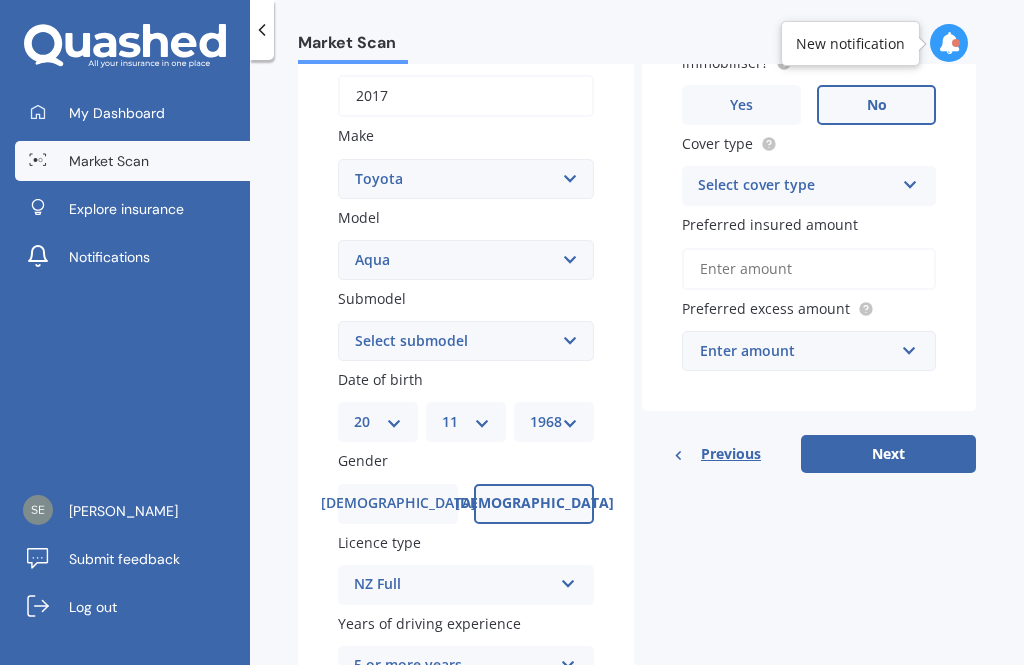 scroll, scrollTop: 332, scrollLeft: 0, axis: vertical 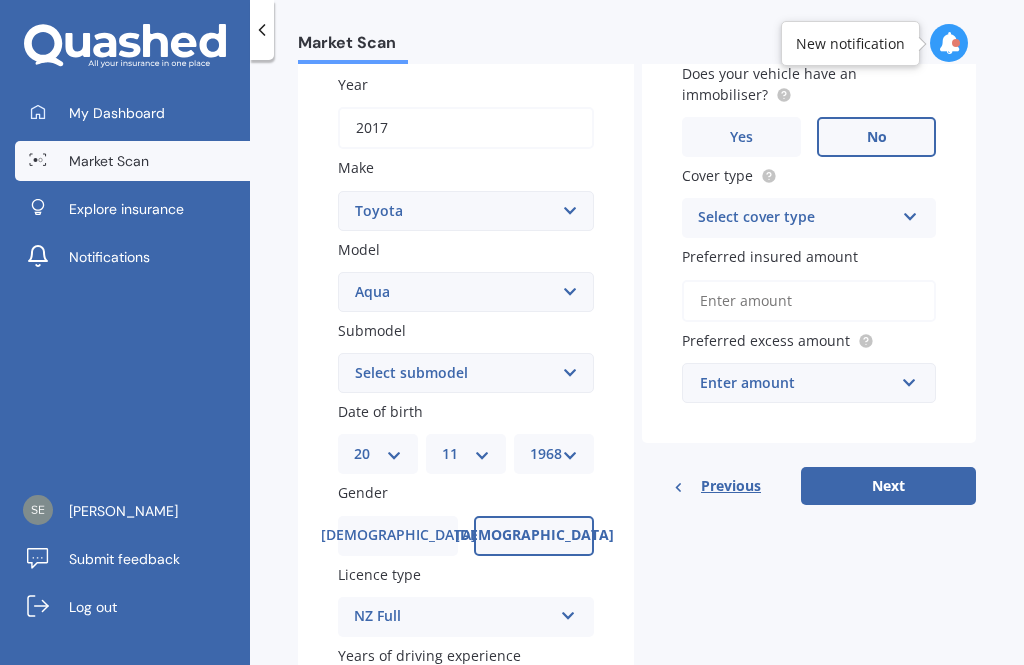click on "Select submodel Hatchback Hybrid" at bounding box center [466, 373] 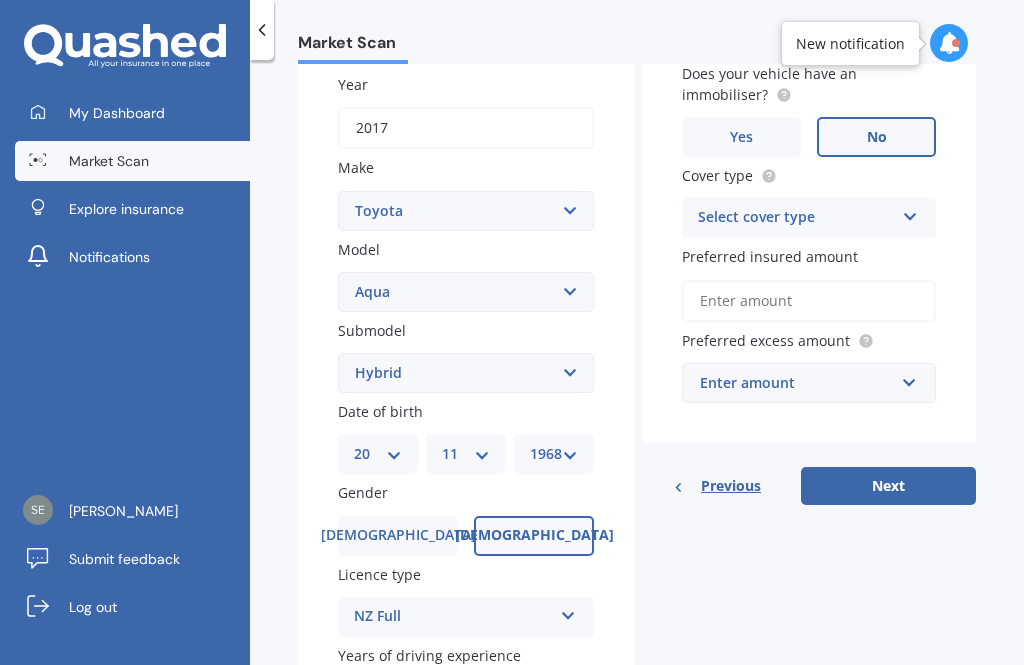 click on "DD 01 02 03 04 05 06 07 08 09 10 11 12 13 14 15 16 17 18 19 20 21 22 23 24 25 26 27 28 29 30 31" at bounding box center [378, 454] 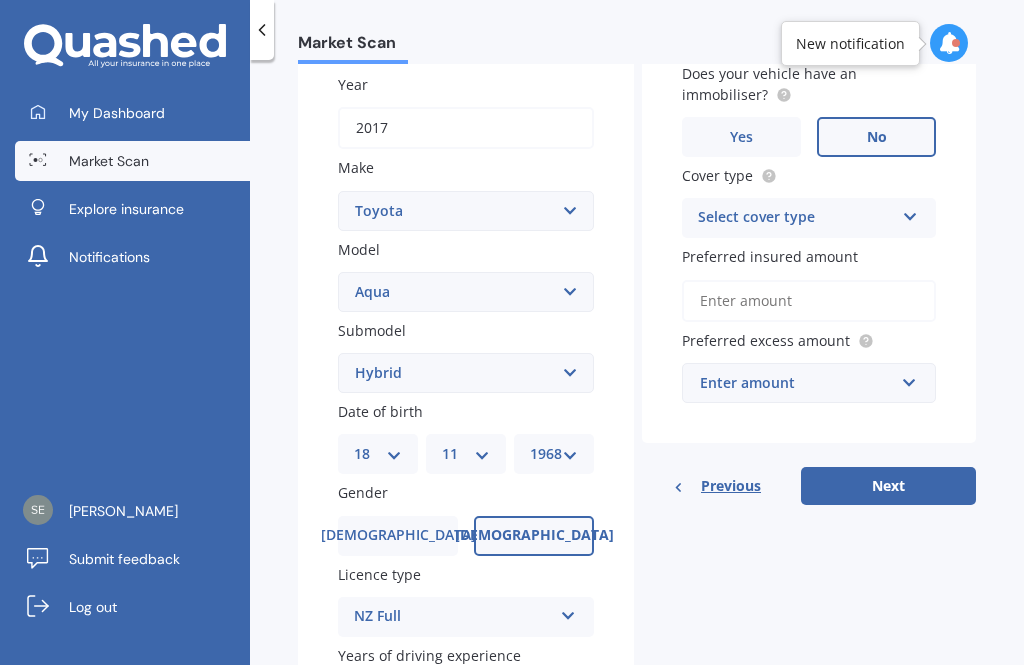 click on "MM 01 02 03 04 05 06 07 08 09 10 11 12" at bounding box center [466, 454] 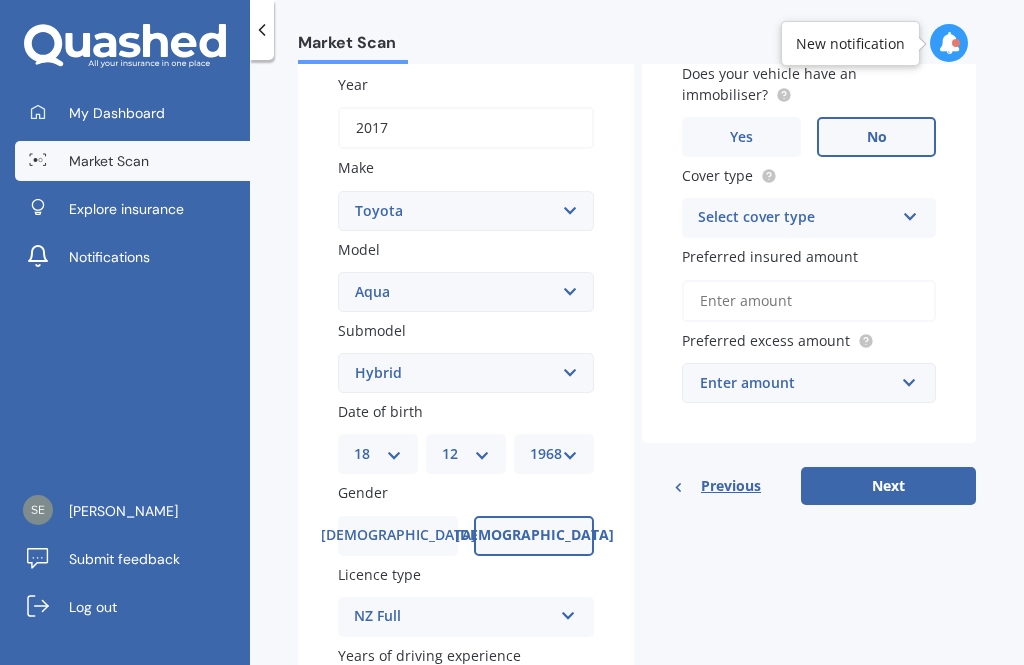 click on "DD 01 02 03 04 05 06 07 08 09 10 11 12 13 14 15 16 17 18 19 20 21 22 23 24 25 26 27 28 29 30 31" at bounding box center (378, 454) 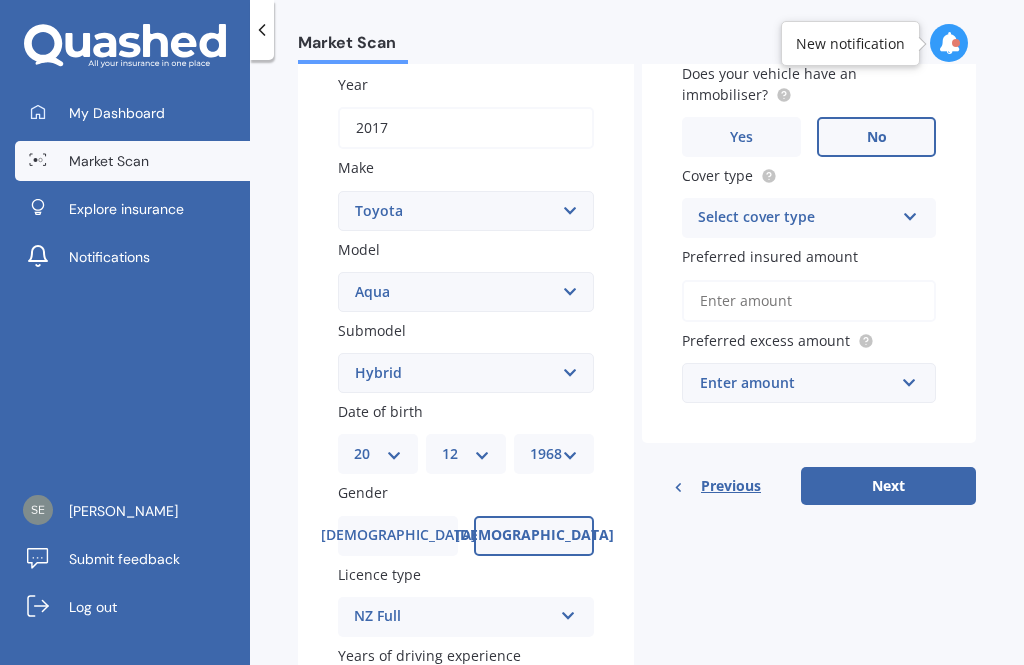 click on "MM 01 02 03 04 05 06 07 08 09 10 11 12" at bounding box center [466, 454] 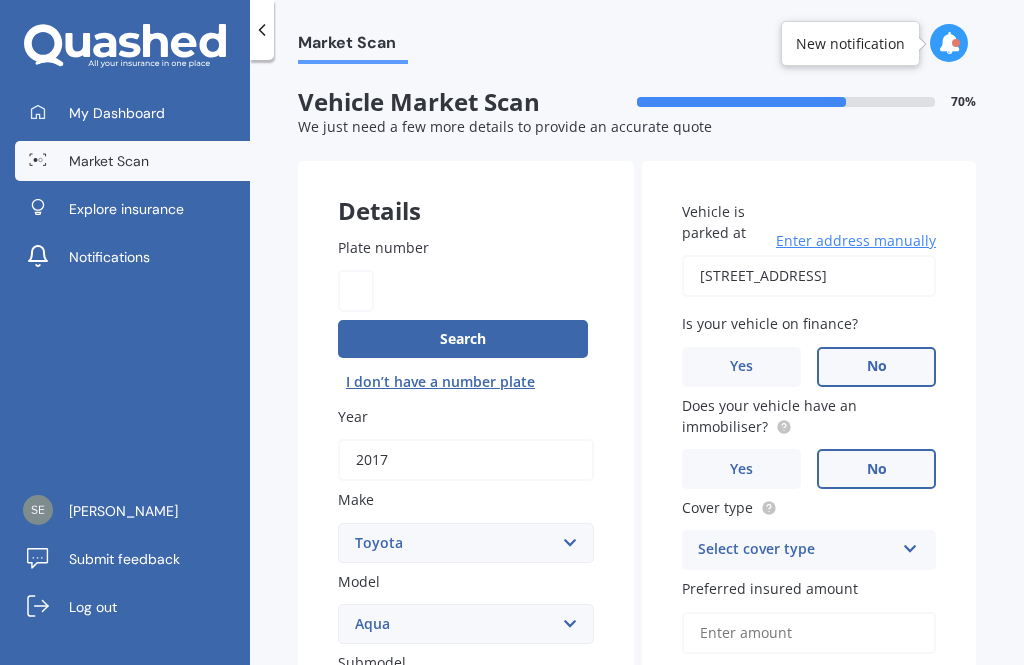 scroll, scrollTop: 0, scrollLeft: 0, axis: both 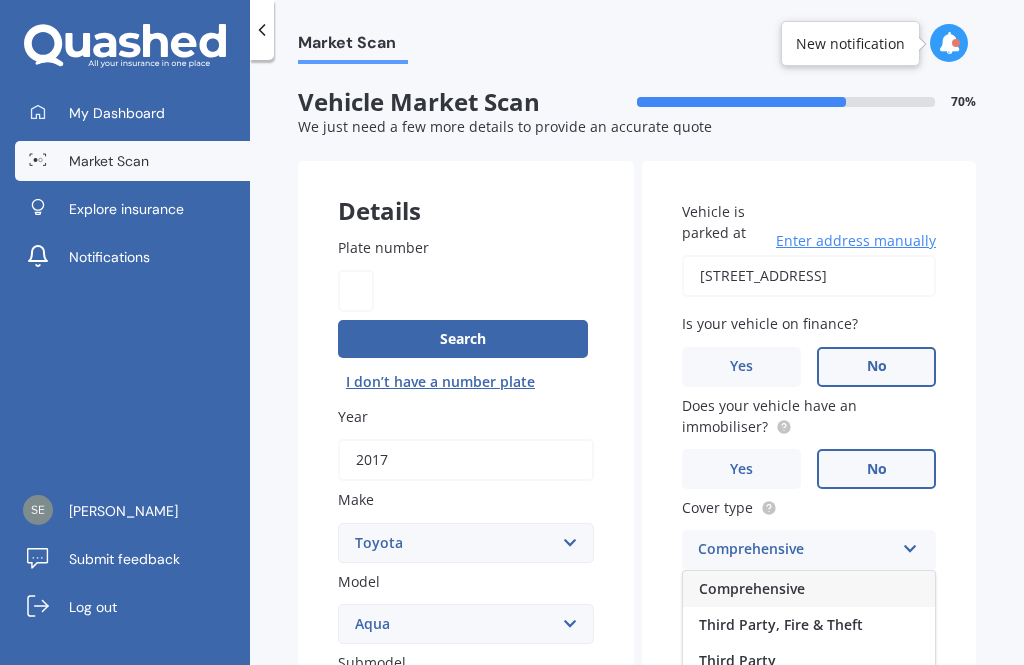 click on "Comprehensive" at bounding box center (809, 589) 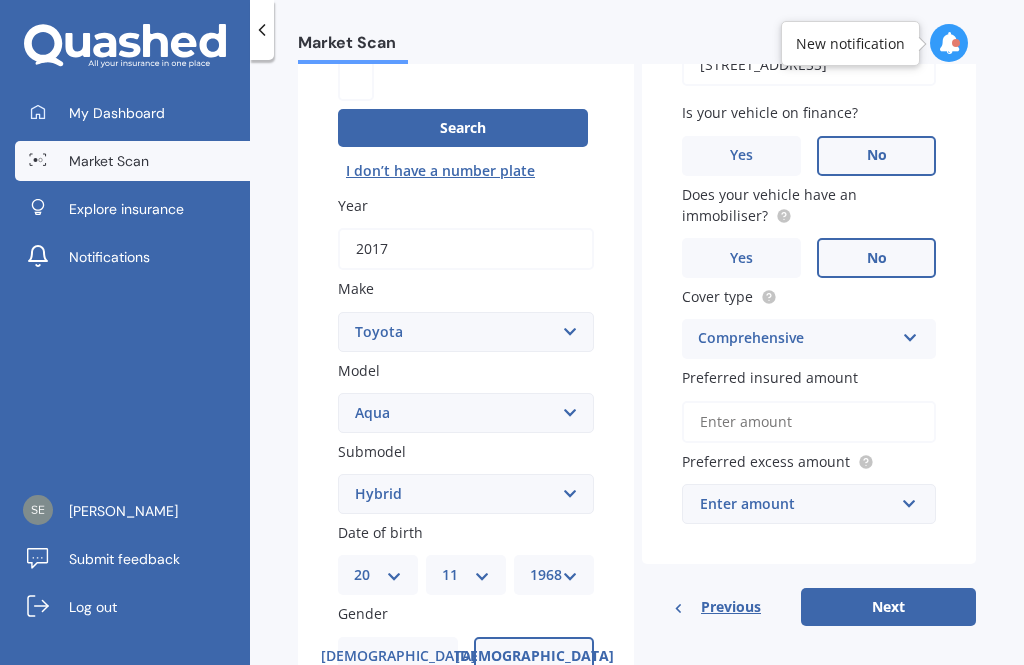 scroll, scrollTop: 213, scrollLeft: 0, axis: vertical 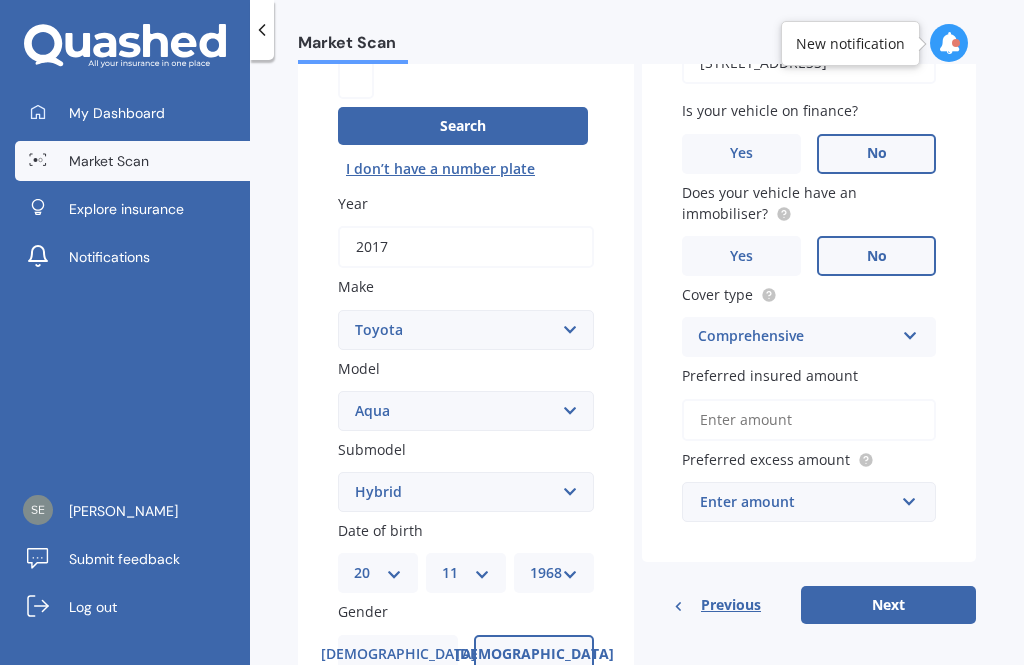 click on "Preferred insured amount" at bounding box center [809, 420] 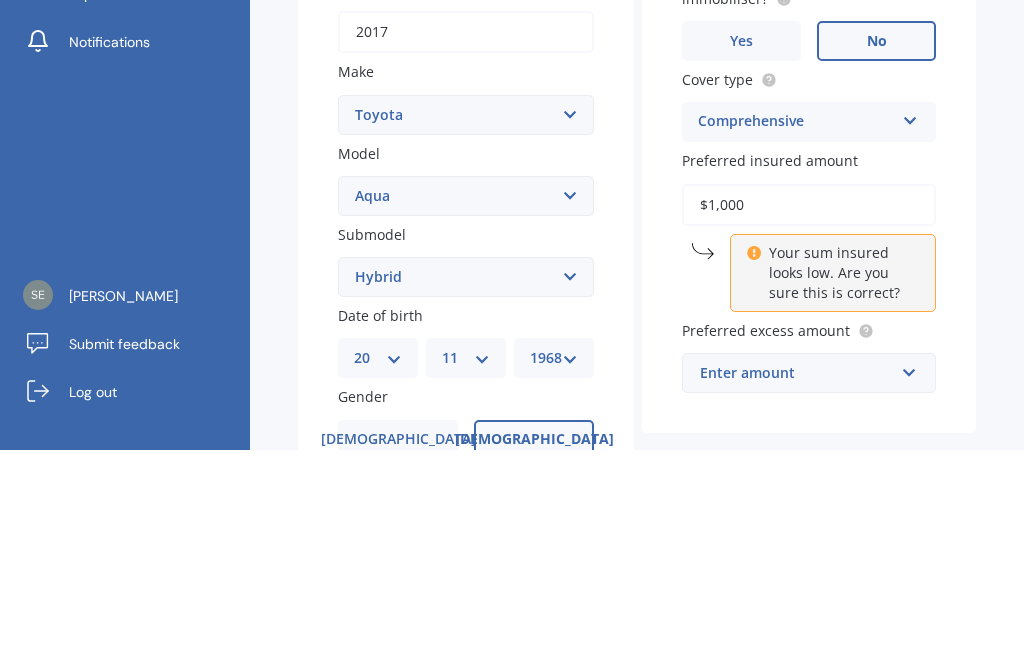 type on "$10,000" 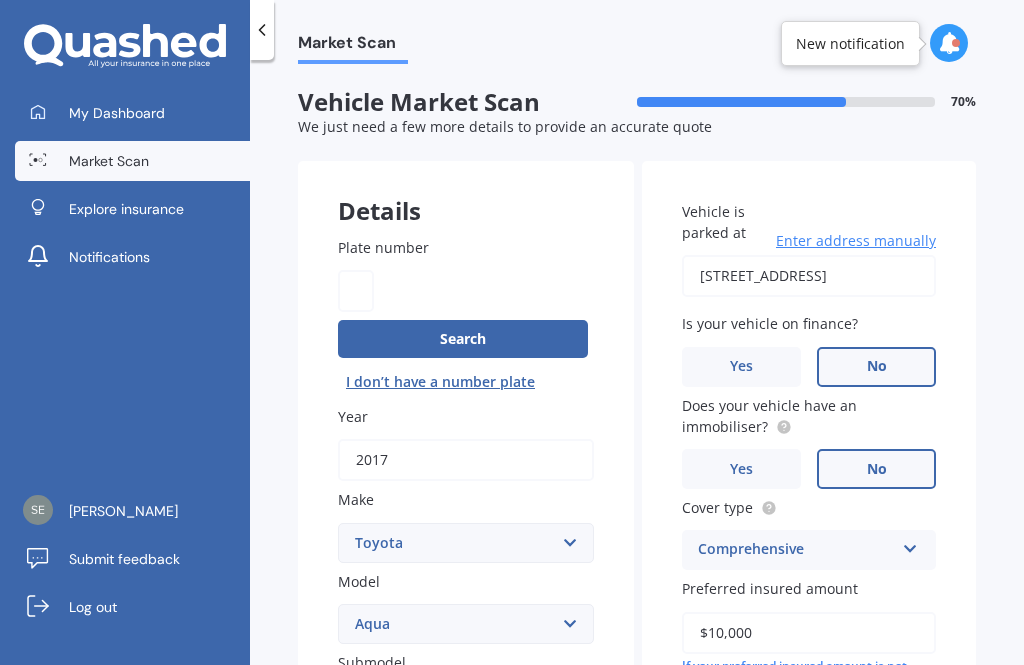 scroll, scrollTop: 0, scrollLeft: 0, axis: both 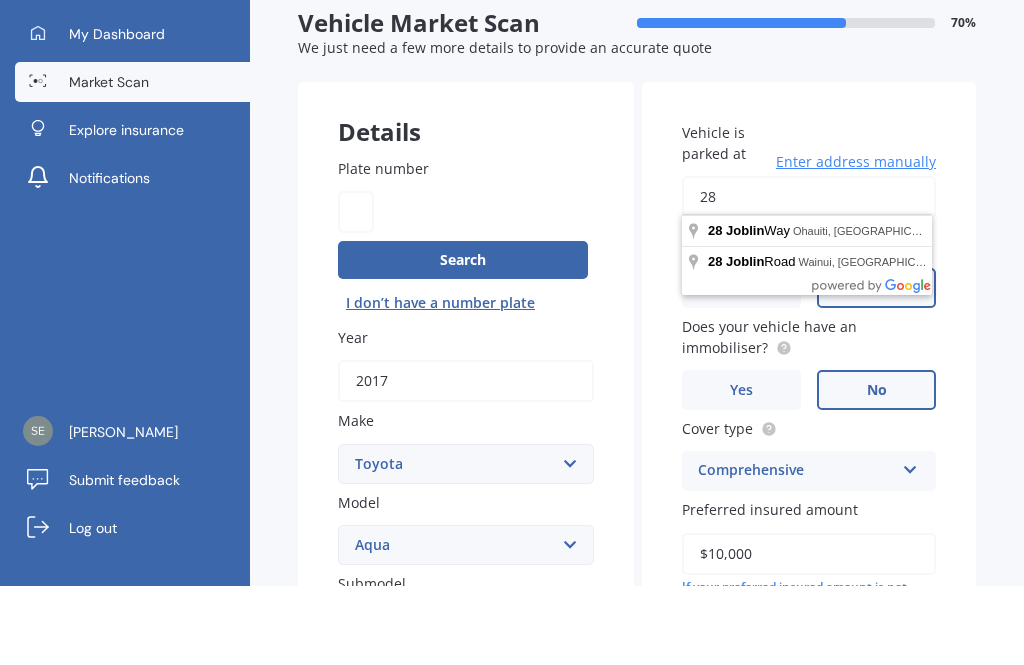 type on "28" 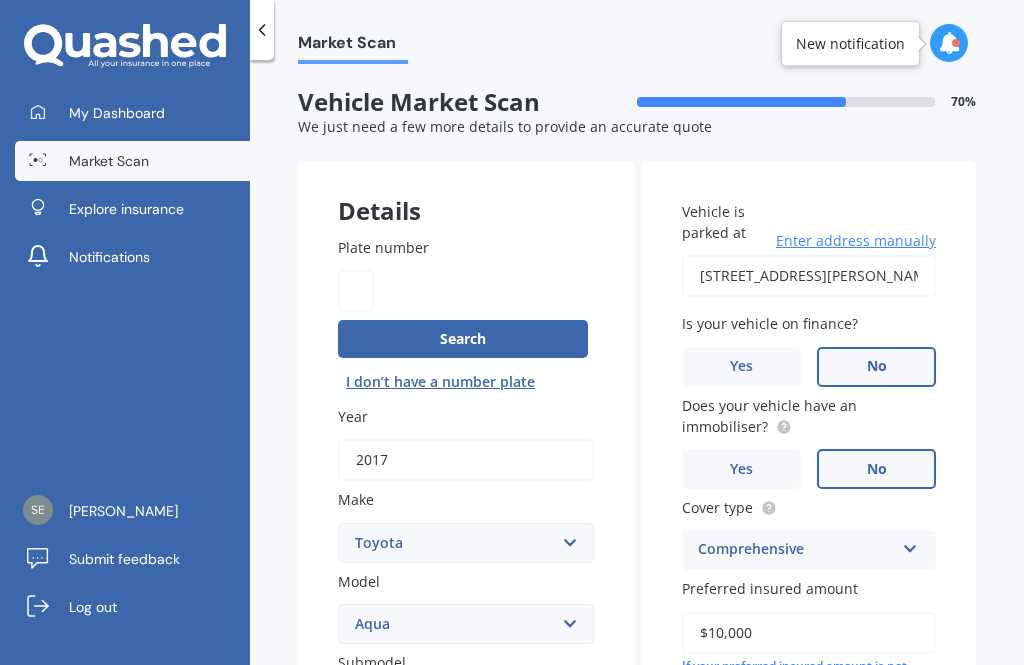 click on "[STREET_ADDRESS][PERSON_NAME]" at bounding box center (809, 276) 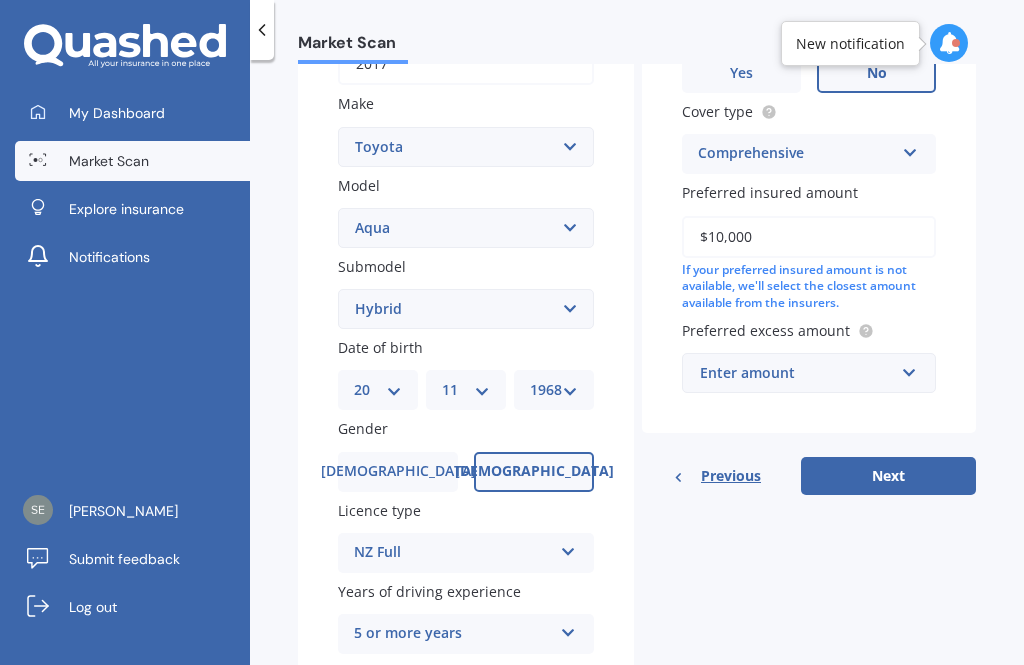 scroll, scrollTop: 395, scrollLeft: 0, axis: vertical 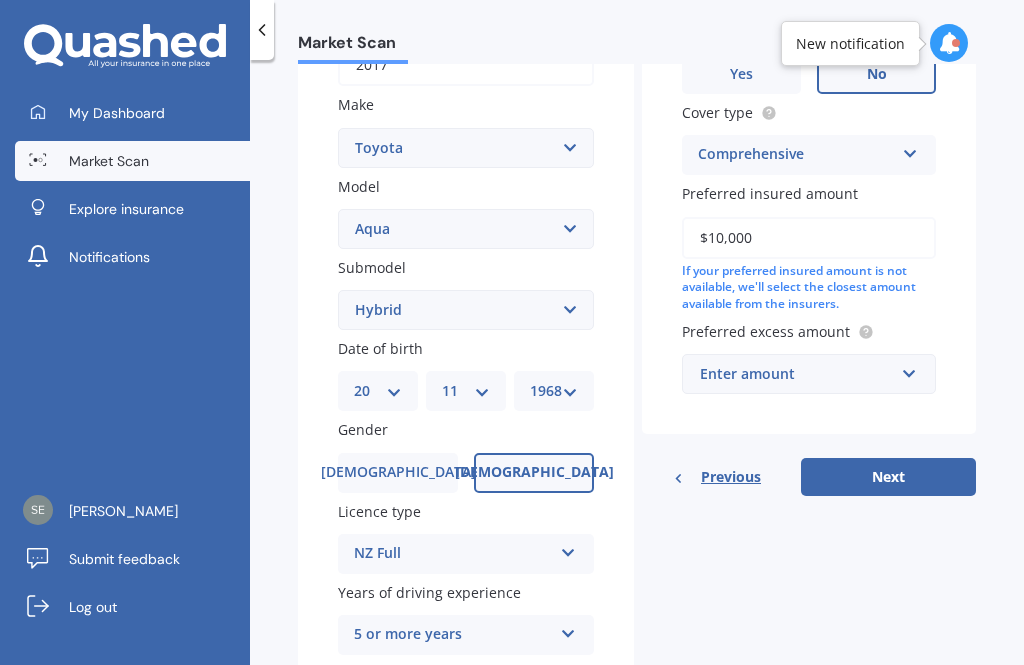 click on "Next" at bounding box center (888, 477) 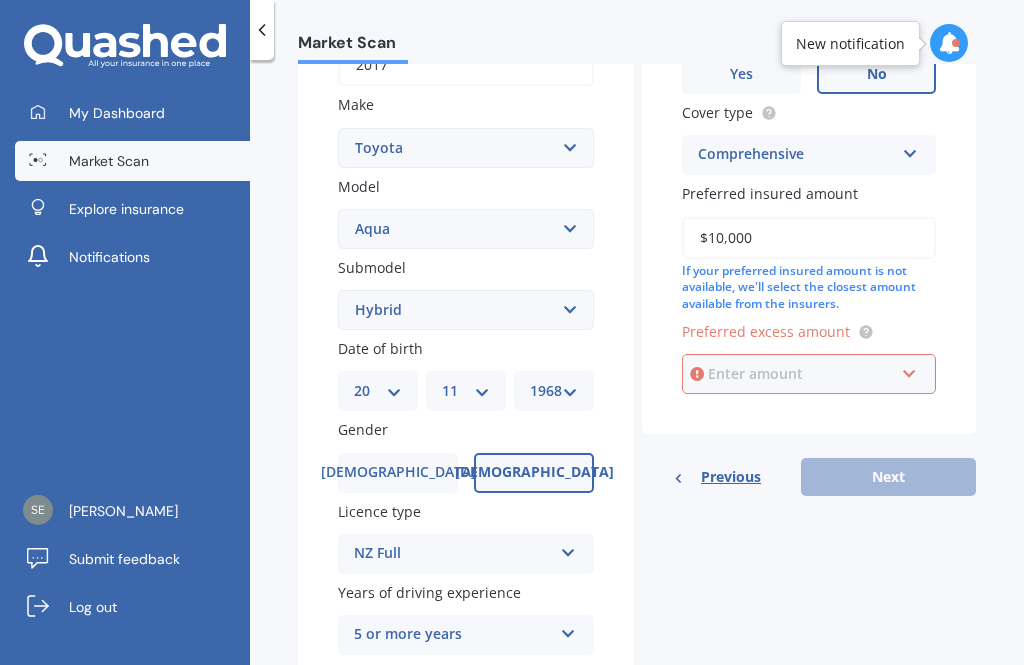 click at bounding box center (802, 374) 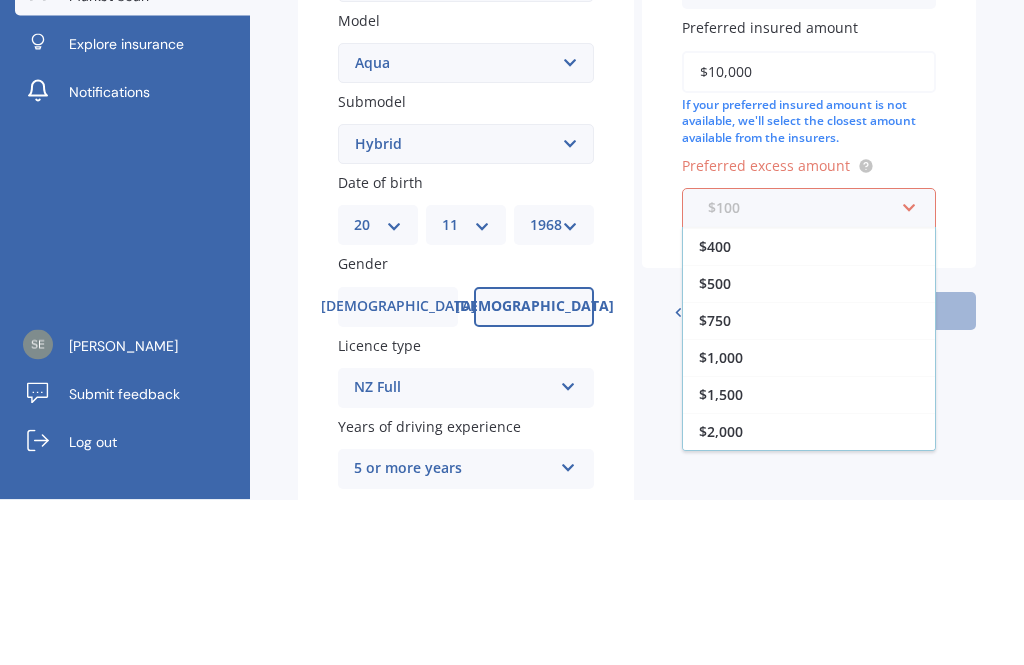 scroll, scrollTop: 36, scrollLeft: 0, axis: vertical 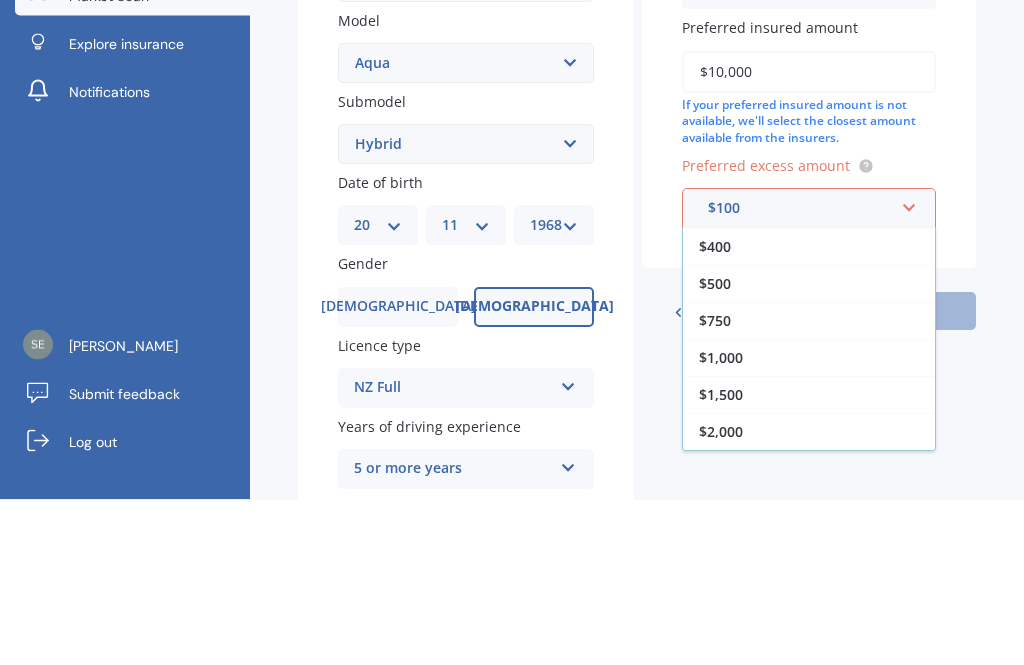 click on "$500" at bounding box center (809, 449) 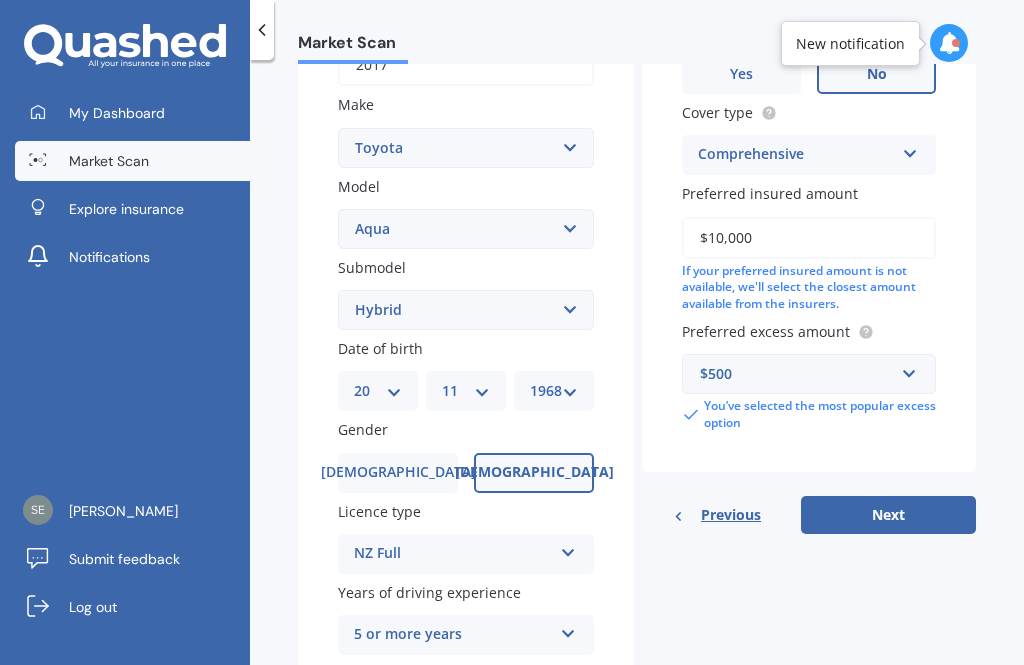 click on "Next" at bounding box center [888, 515] 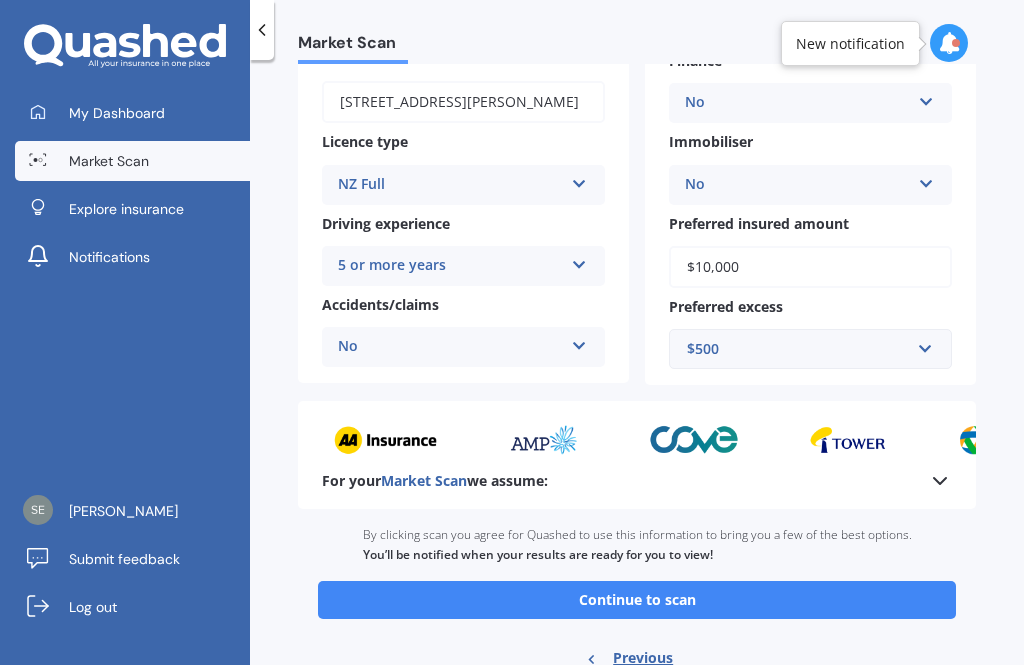 scroll, scrollTop: 318, scrollLeft: 0, axis: vertical 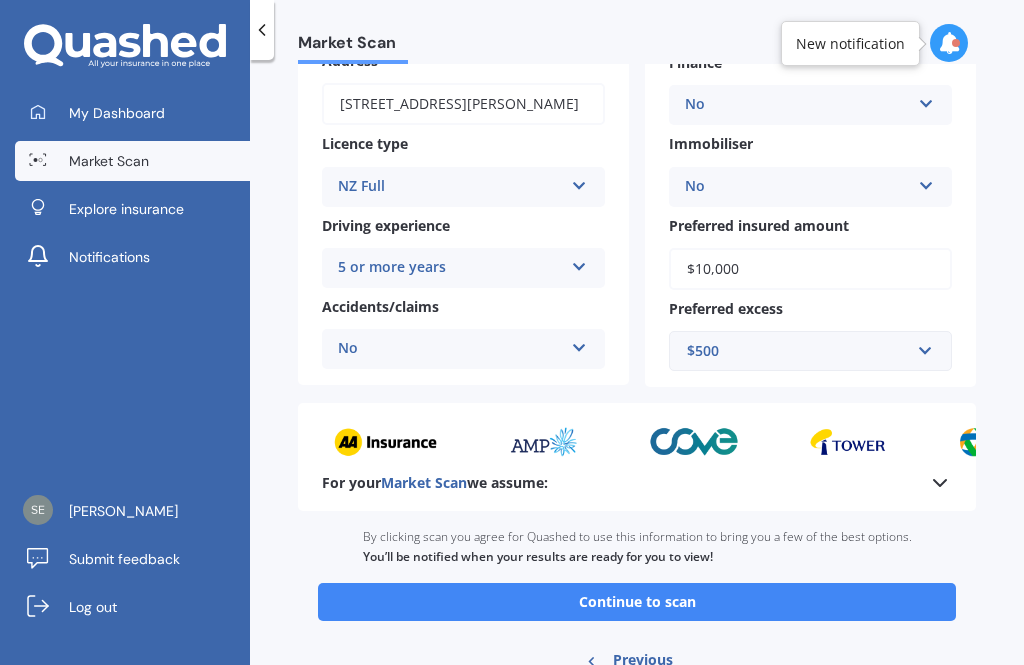 click on "Continue to scan" at bounding box center [637, 602] 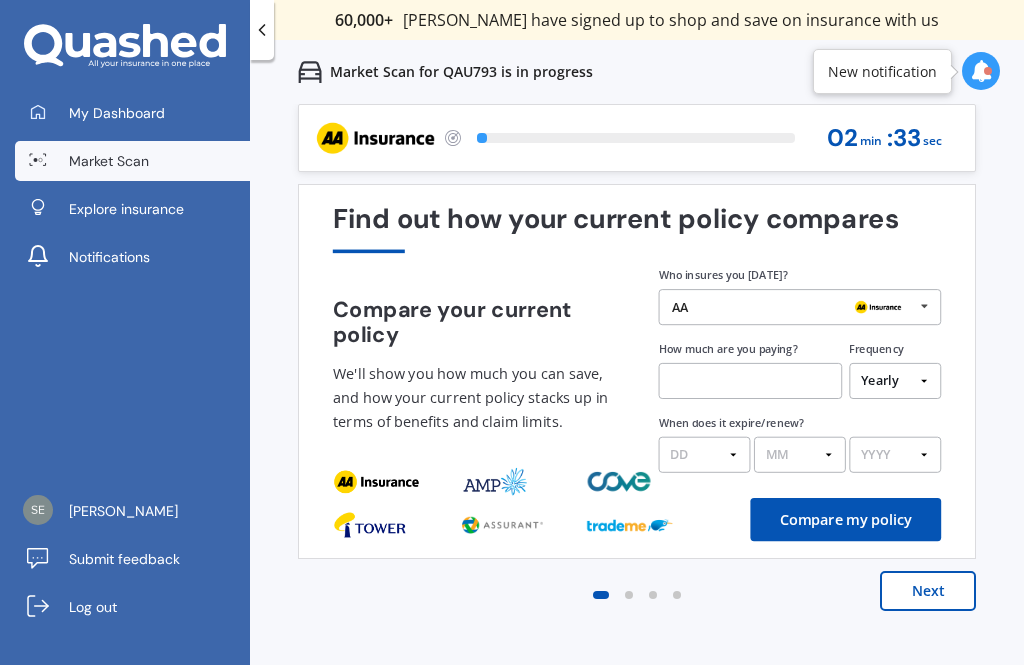 scroll, scrollTop: 0, scrollLeft: 0, axis: both 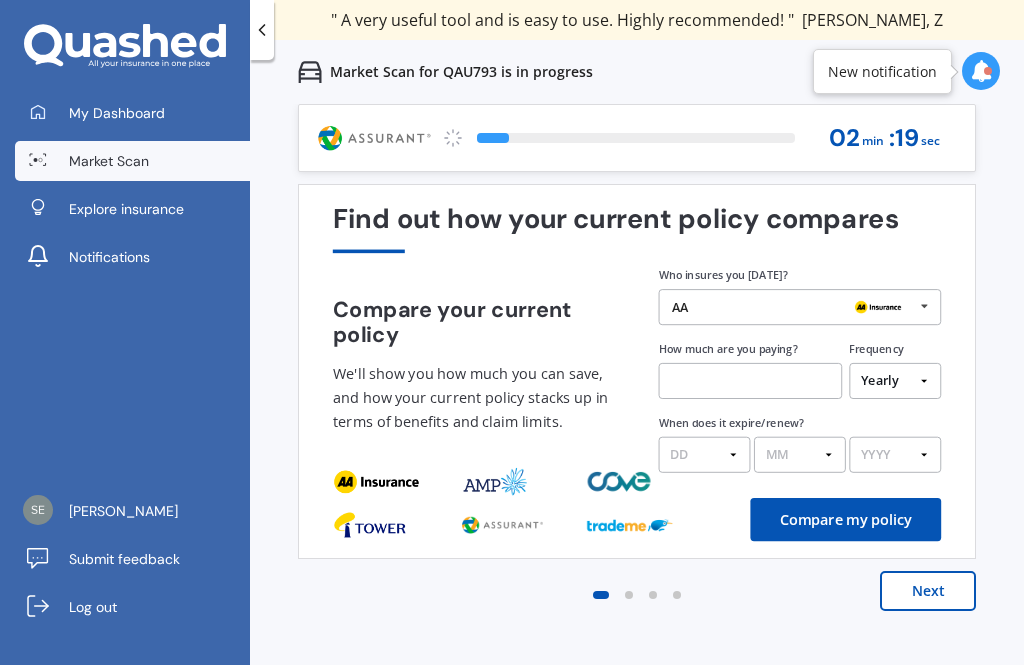 click at bounding box center (924, 306) 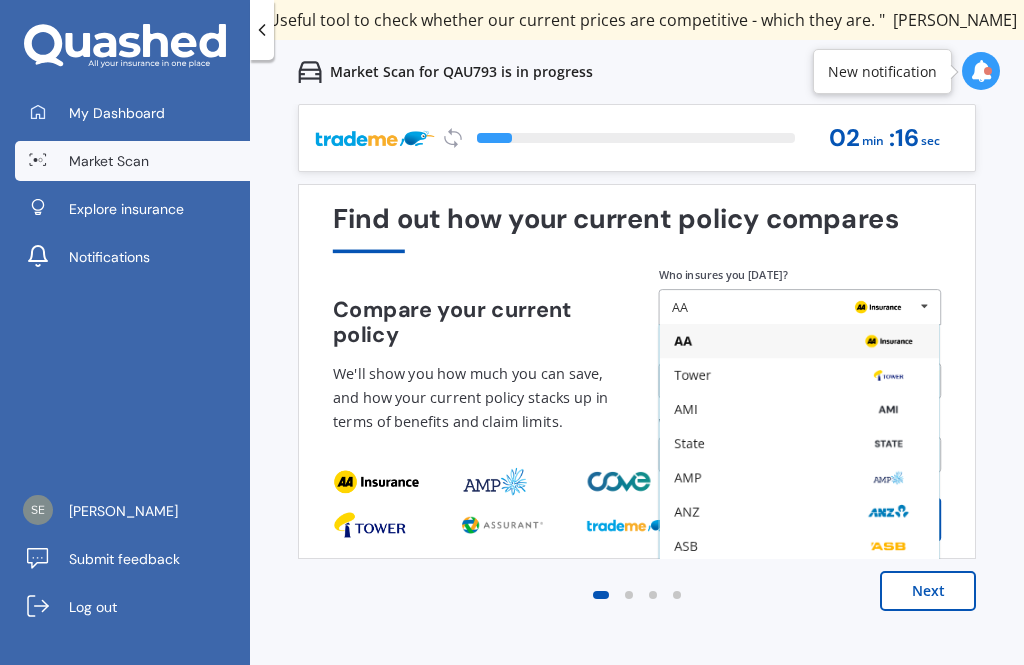 click on "AMI" at bounding box center (799, 409) 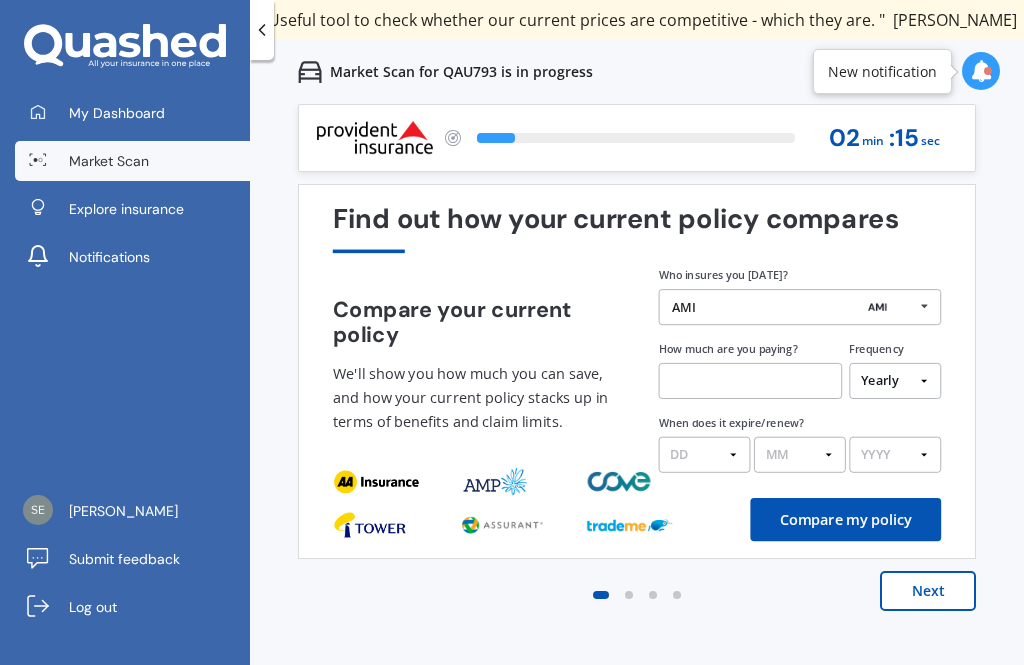 click at bounding box center (751, 381) 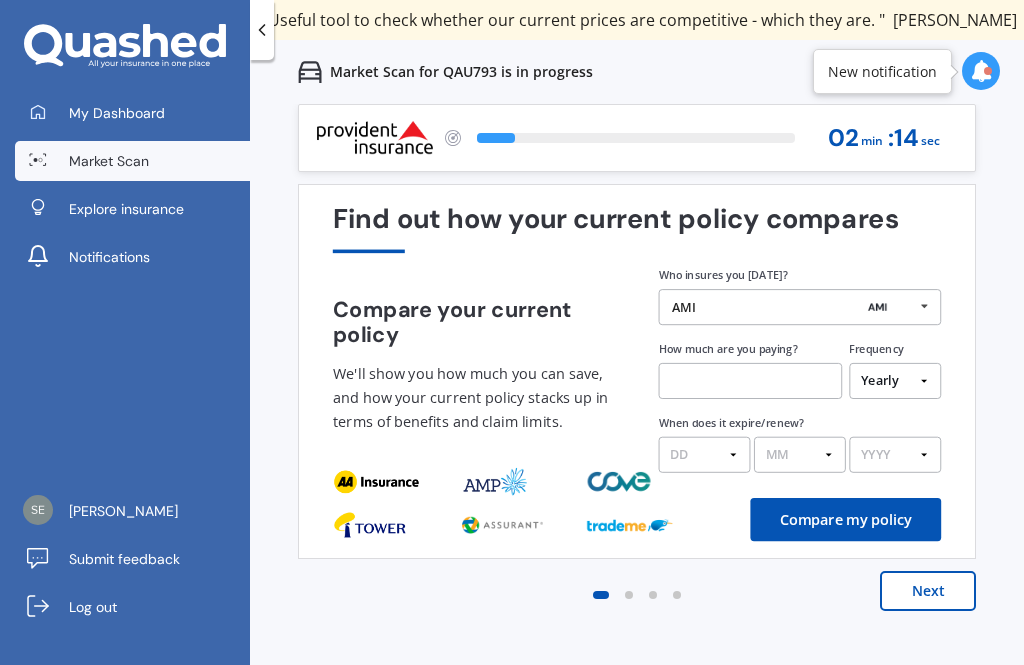 scroll, scrollTop: 64, scrollLeft: 0, axis: vertical 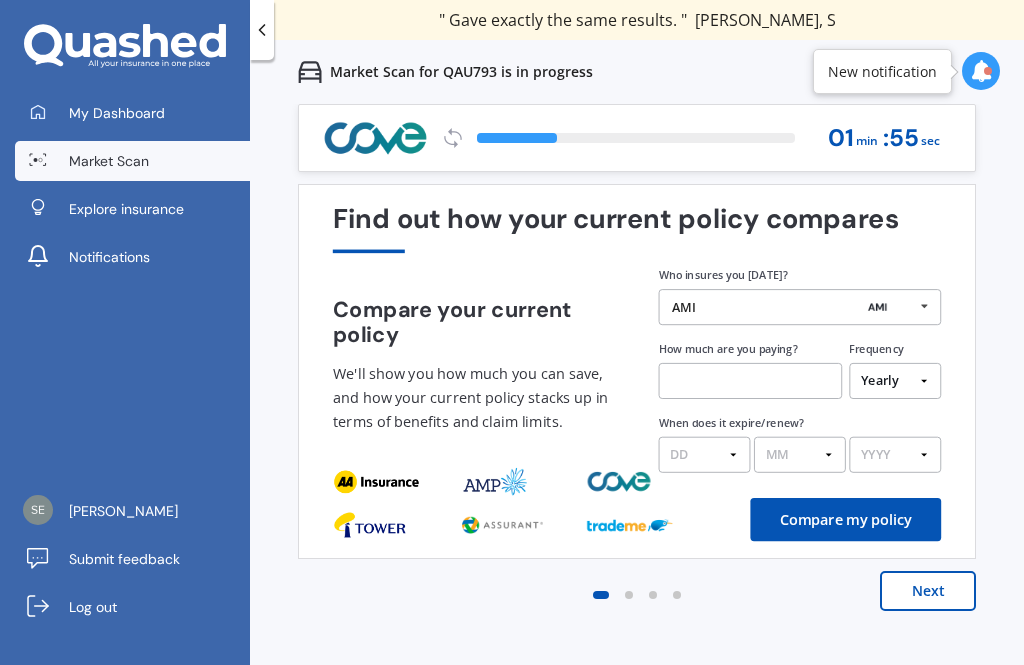 click at bounding box center (751, 381) 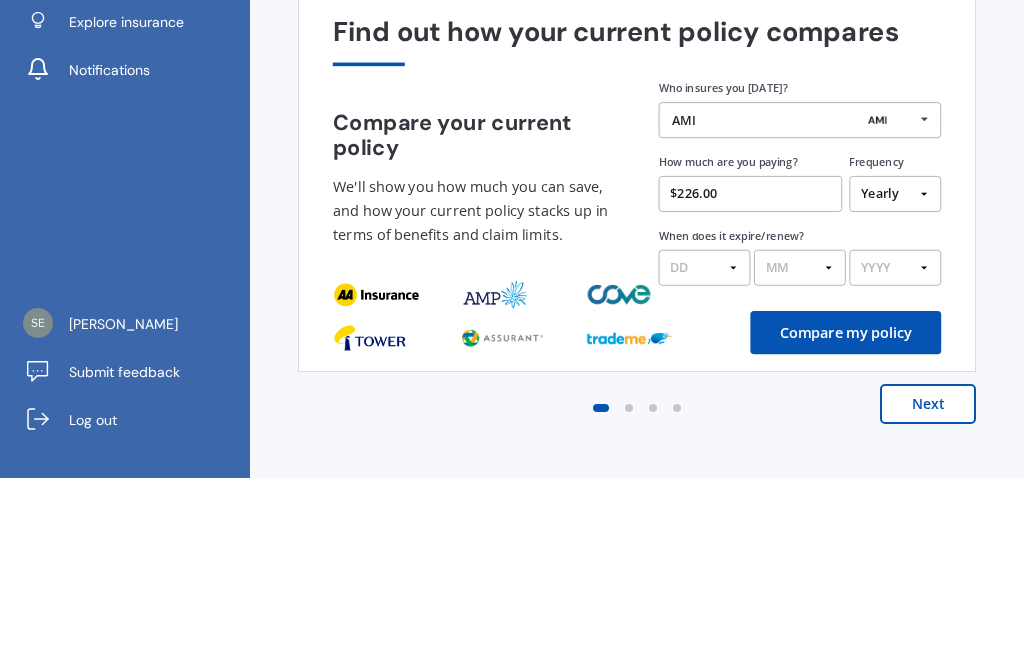 type on "$2,260.00" 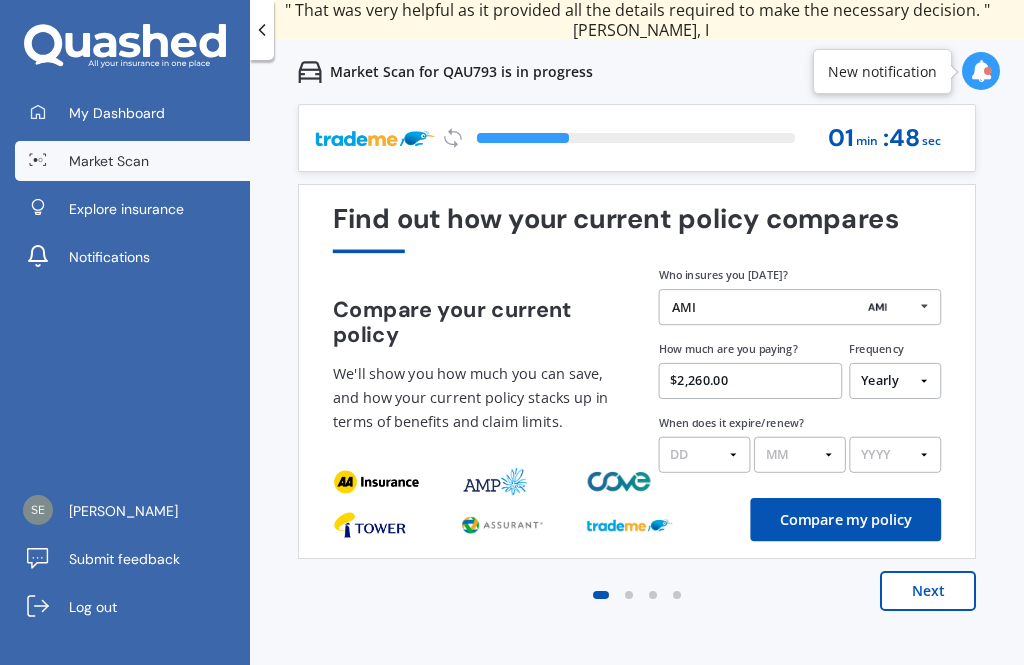 click on "DD 01 02 03 04 05 06 07 08 09 10 11 12 13 14 15 16 17 18 19 20 21 22 23 24 25 26 27 28 29 30 31" at bounding box center (705, 455) 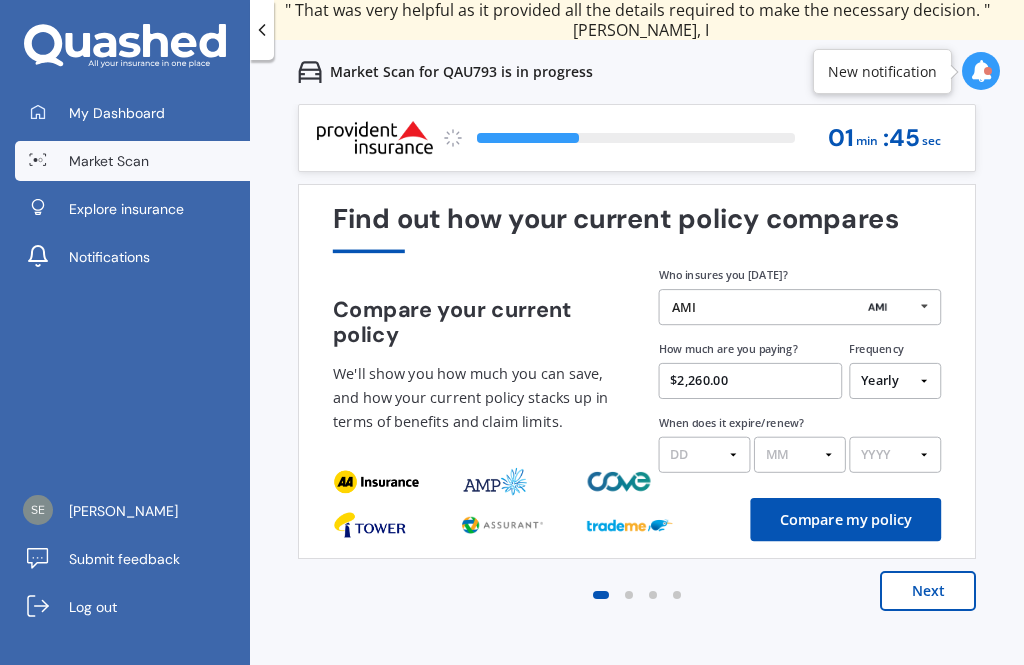 select on "01" 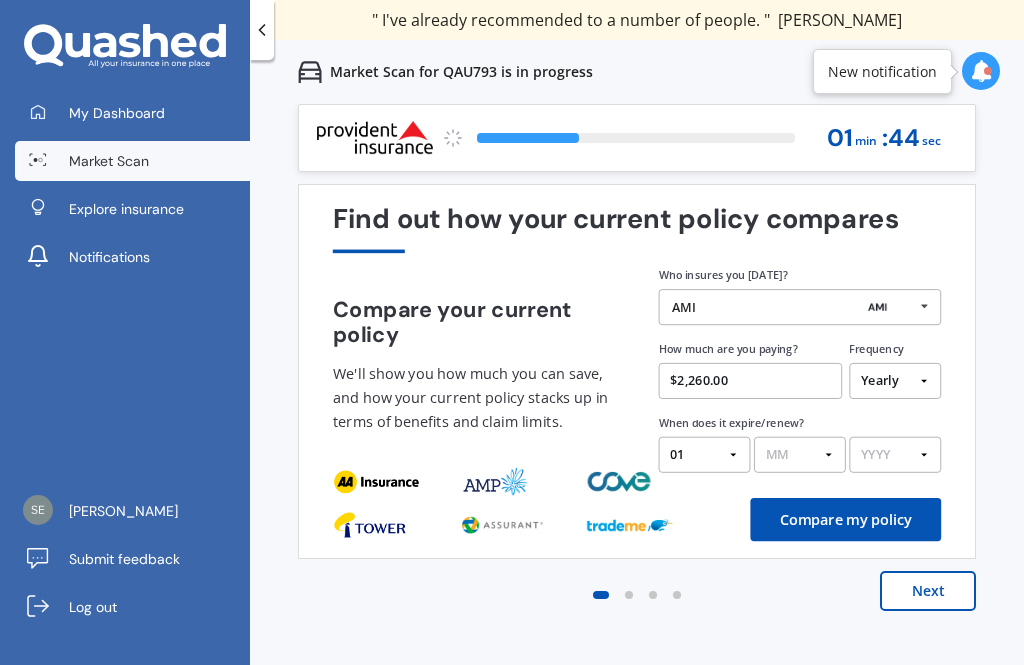click on "MM 01 02 03 04 05 06 07 08 09 10 11 12" at bounding box center (800, 455) 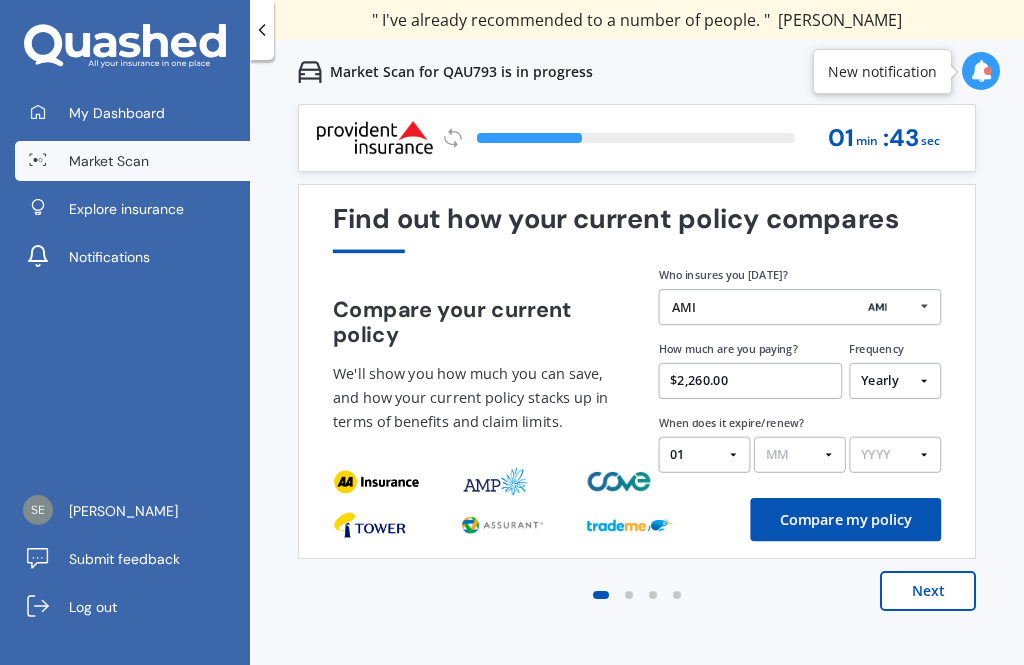 select on "07" 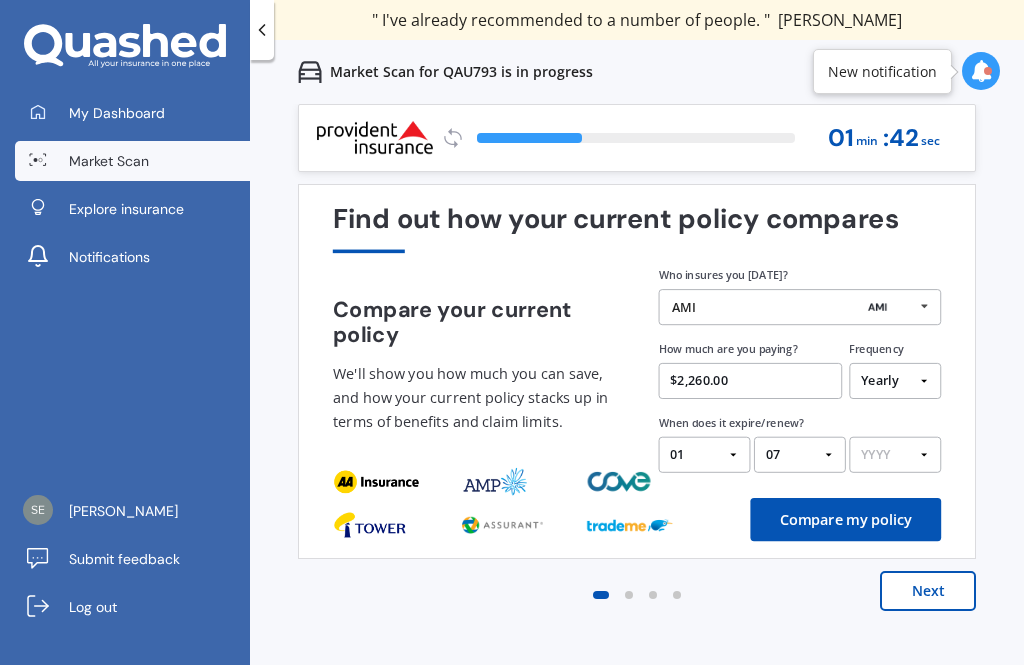 click on "YYYY 2026 2025 2024" at bounding box center (895, 455) 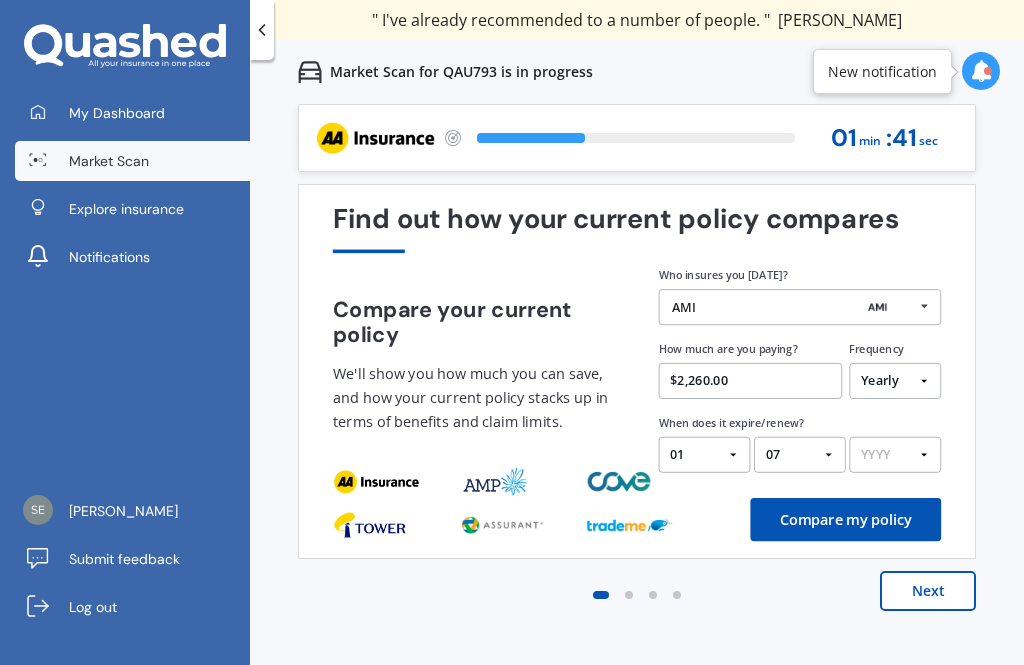 select on "2025" 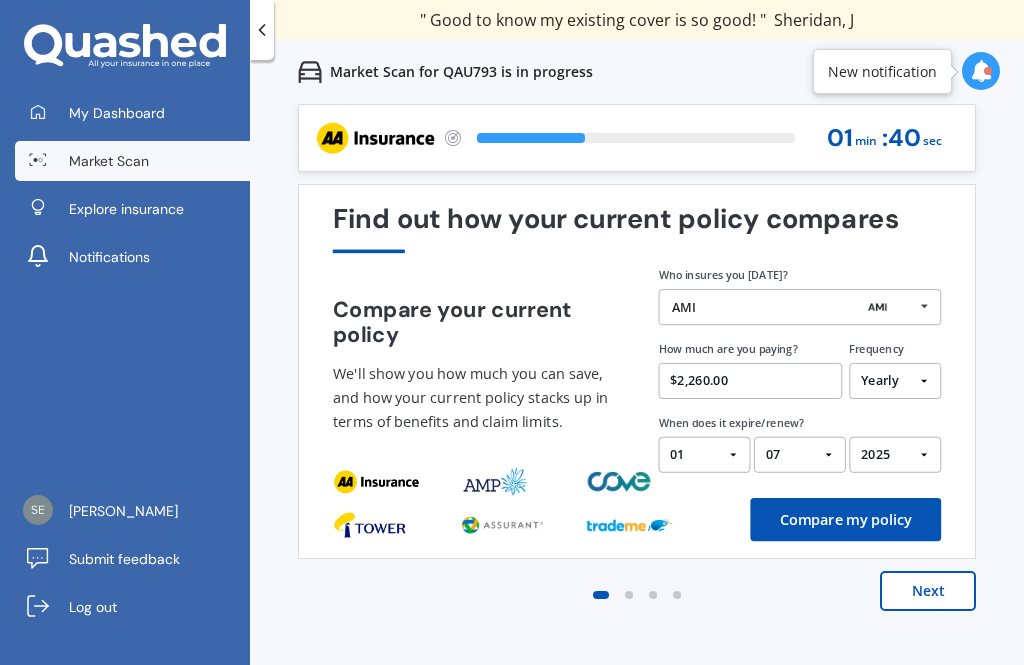 click on "Compare my policy" at bounding box center [845, 519] 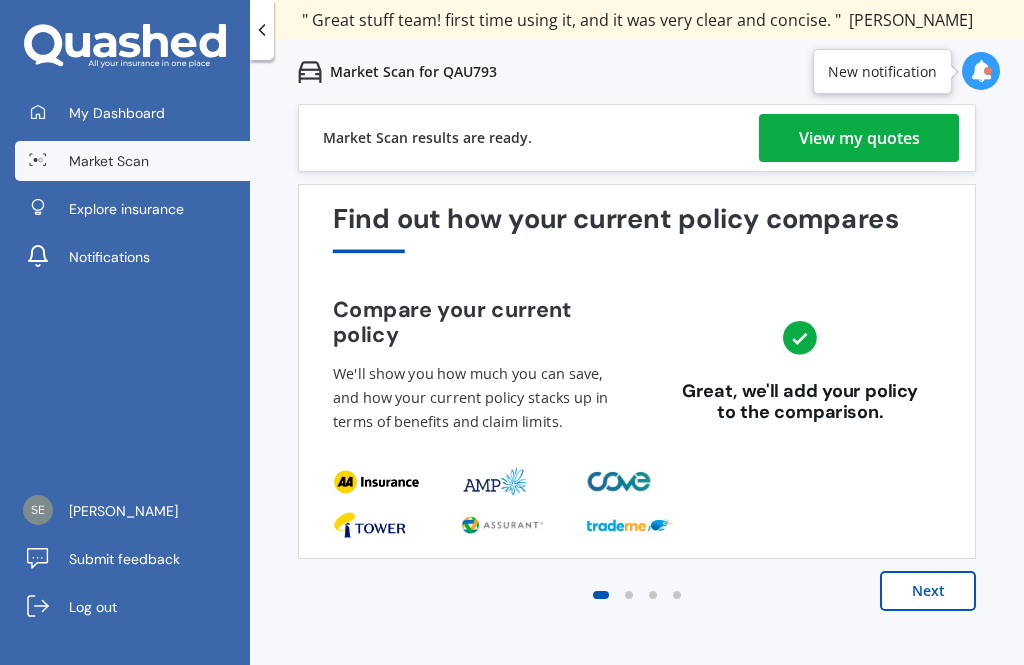 click on "View my quotes" at bounding box center (859, 138) 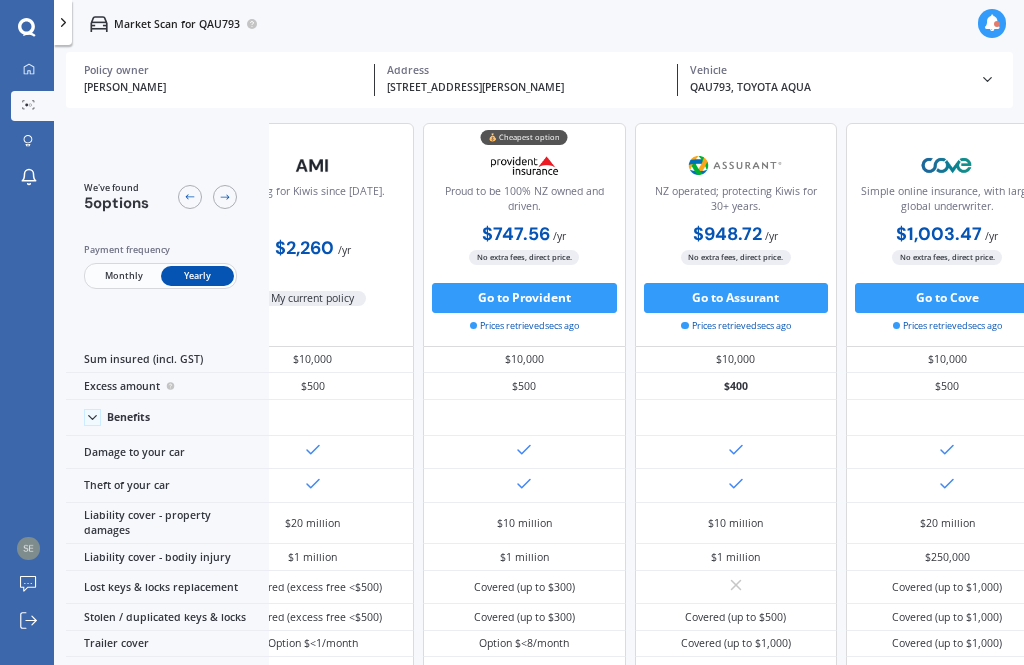 scroll, scrollTop: 0, scrollLeft: 77, axis: horizontal 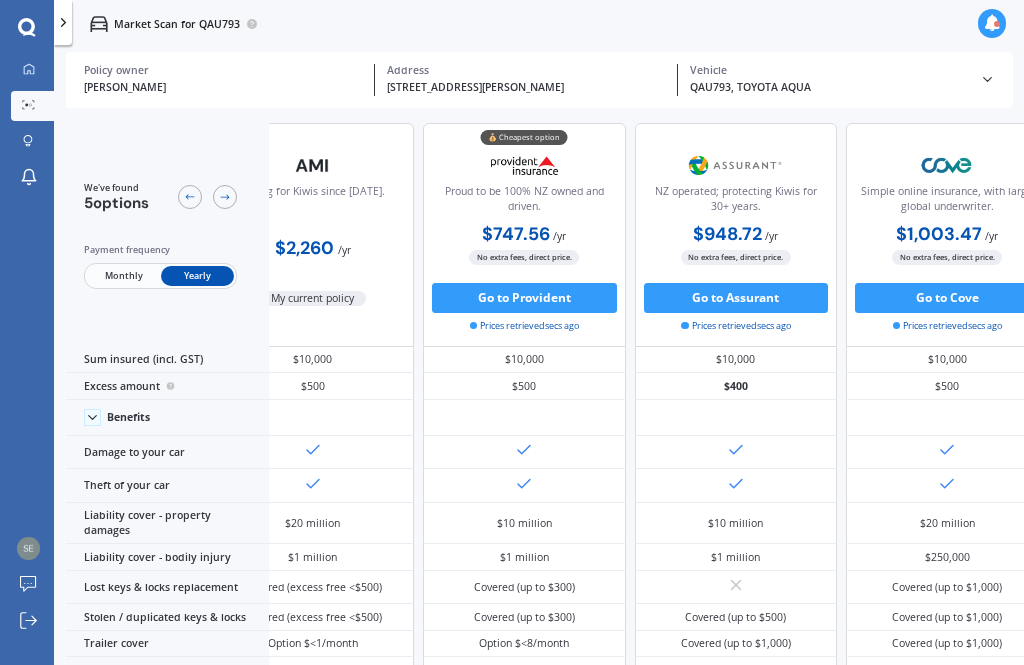 click on "Go to Provident" at bounding box center (524, 298) 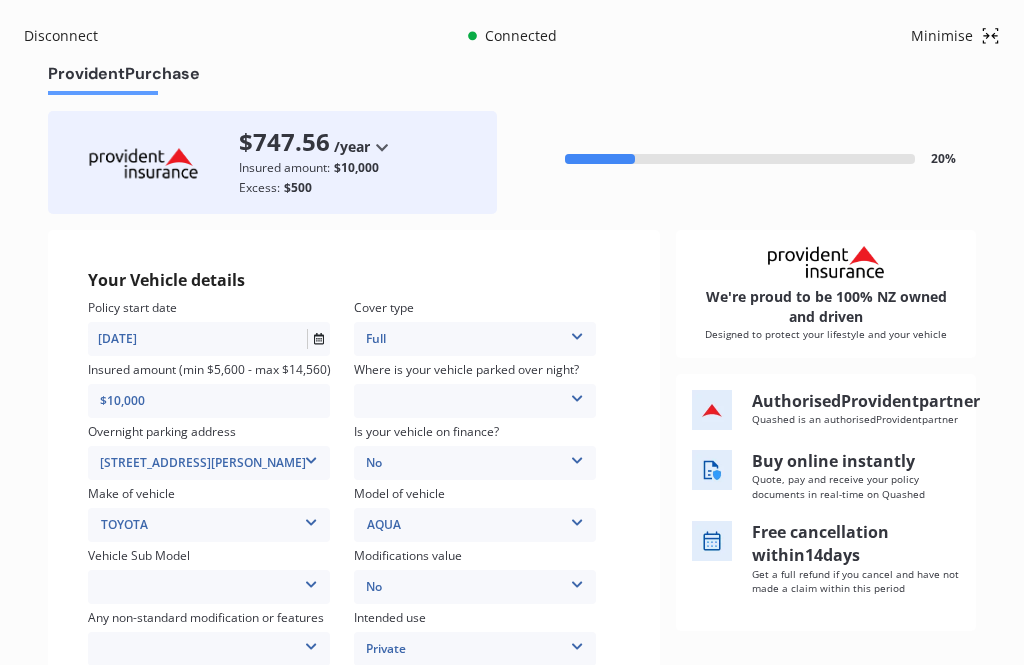 click at bounding box center [577, 395] 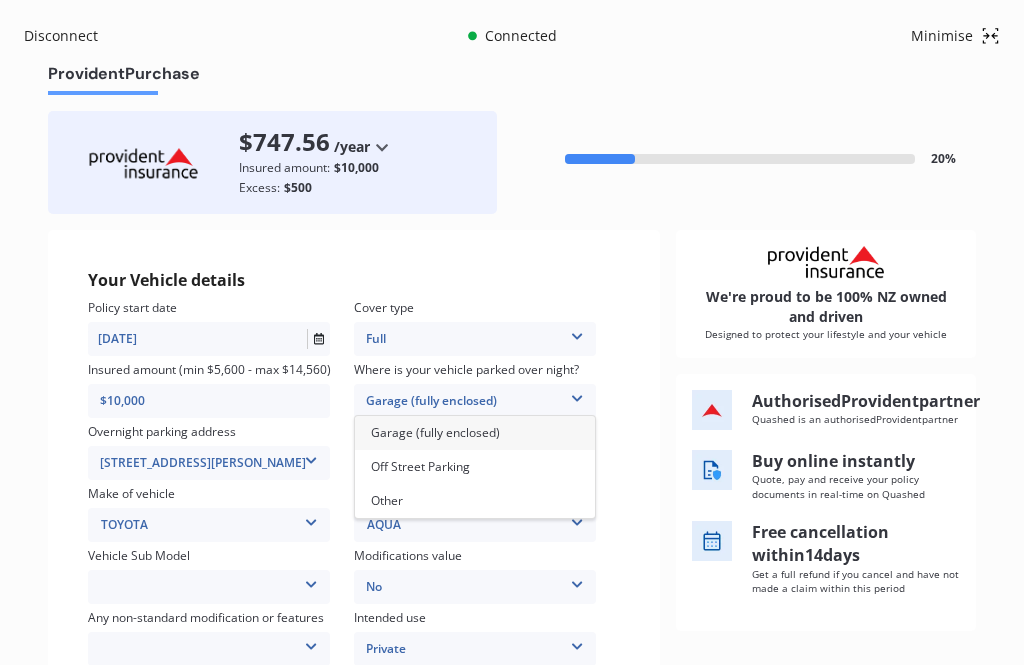 scroll, scrollTop: 163, scrollLeft: 0, axis: vertical 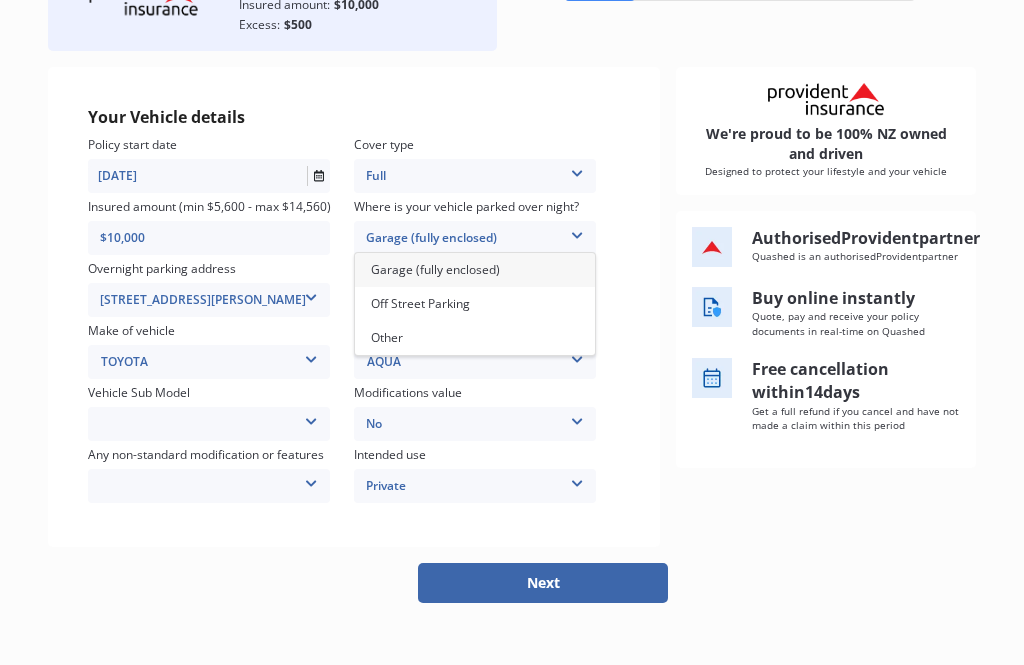 click on "Off Street Parking" at bounding box center (420, 303) 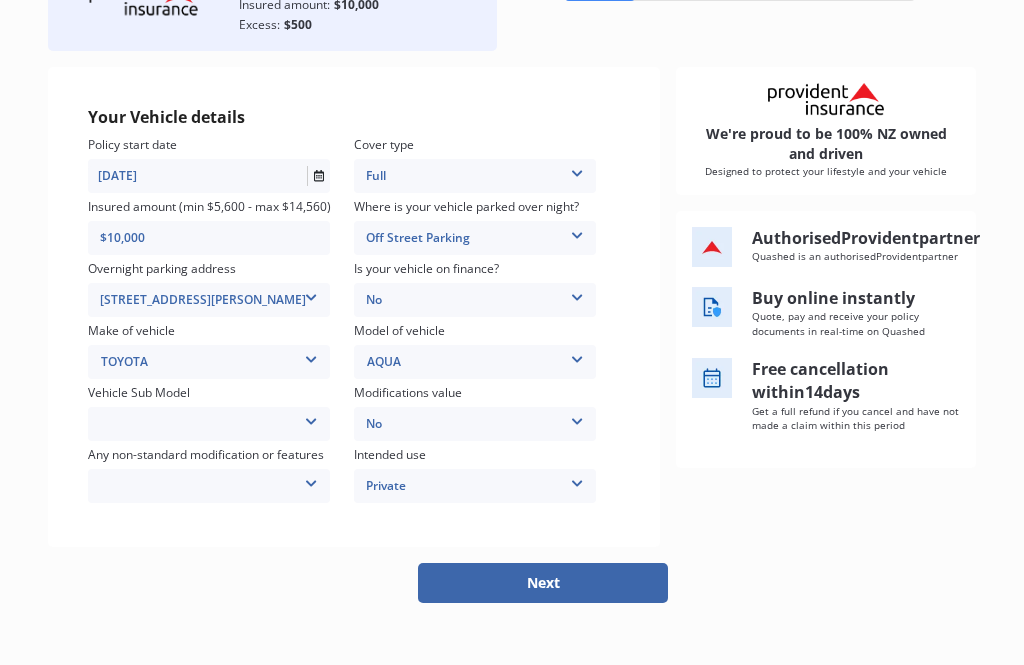 click on "Next" at bounding box center [543, 583] 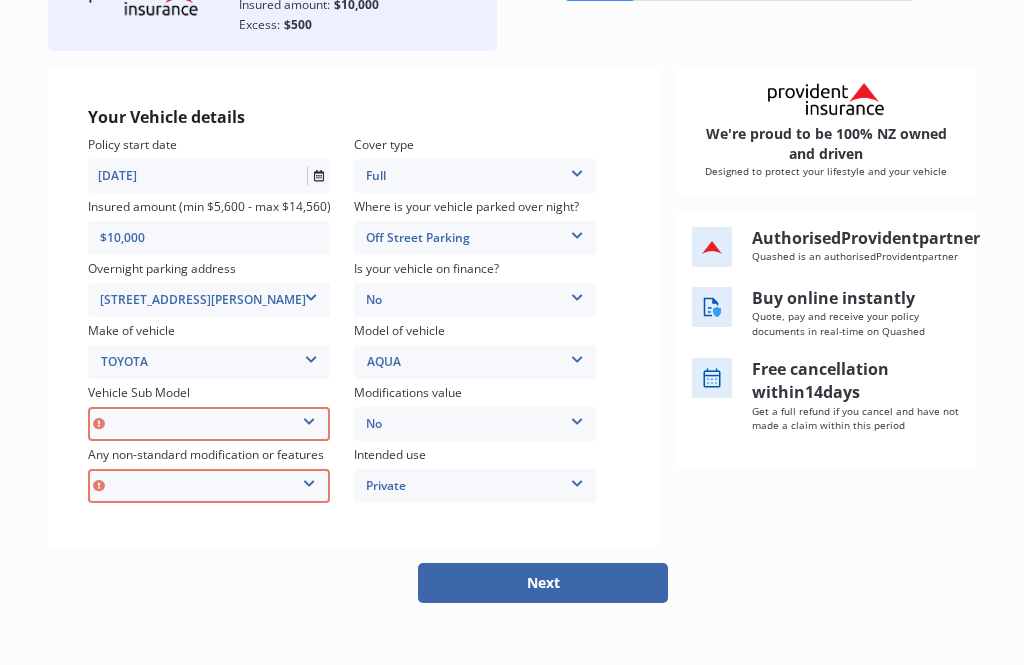 click at bounding box center (309, 418) 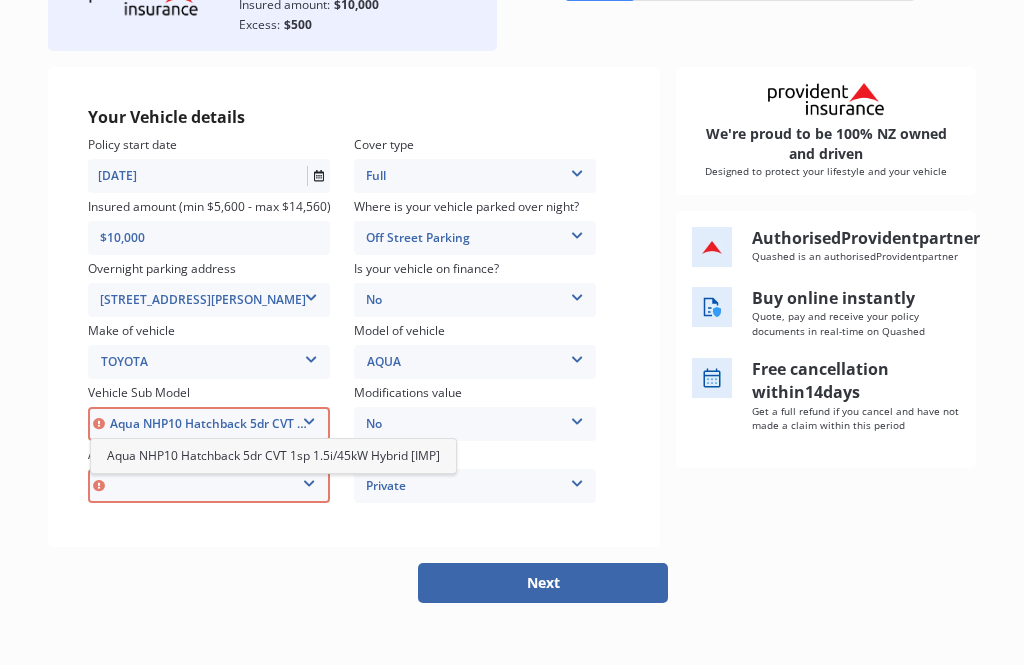 click on "Aqua NHP10 Hatchback 5dr CVT 1sp 1.5i/45kW Hybrid [IMP]" at bounding box center (273, 455) 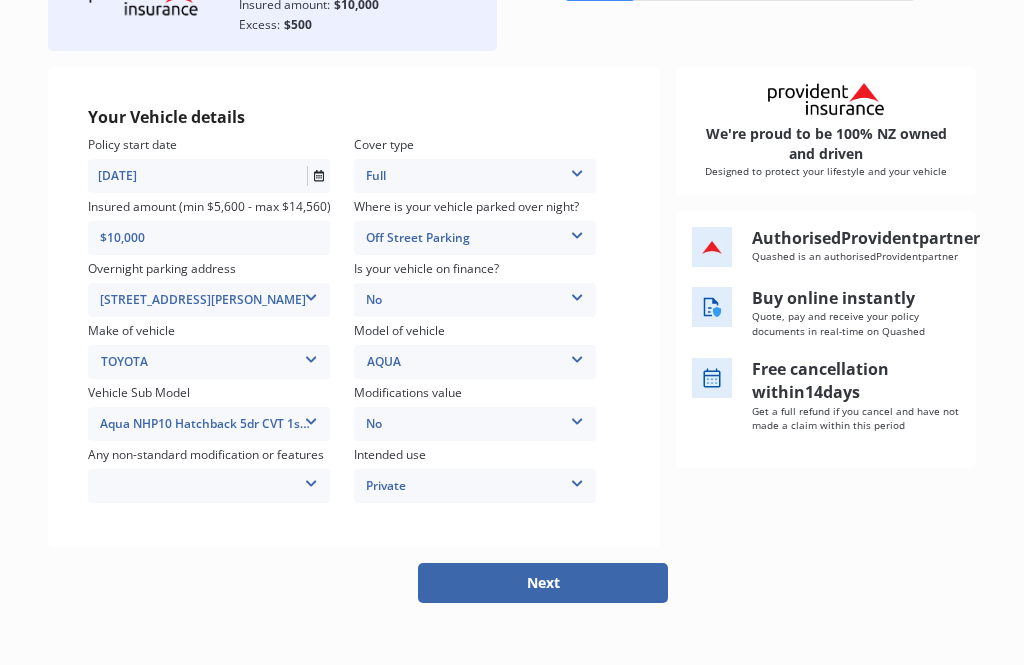 click on "None [MEDICAL_DATA] System(NOS) Roll Cage Full Racing Harness" at bounding box center (209, 486) 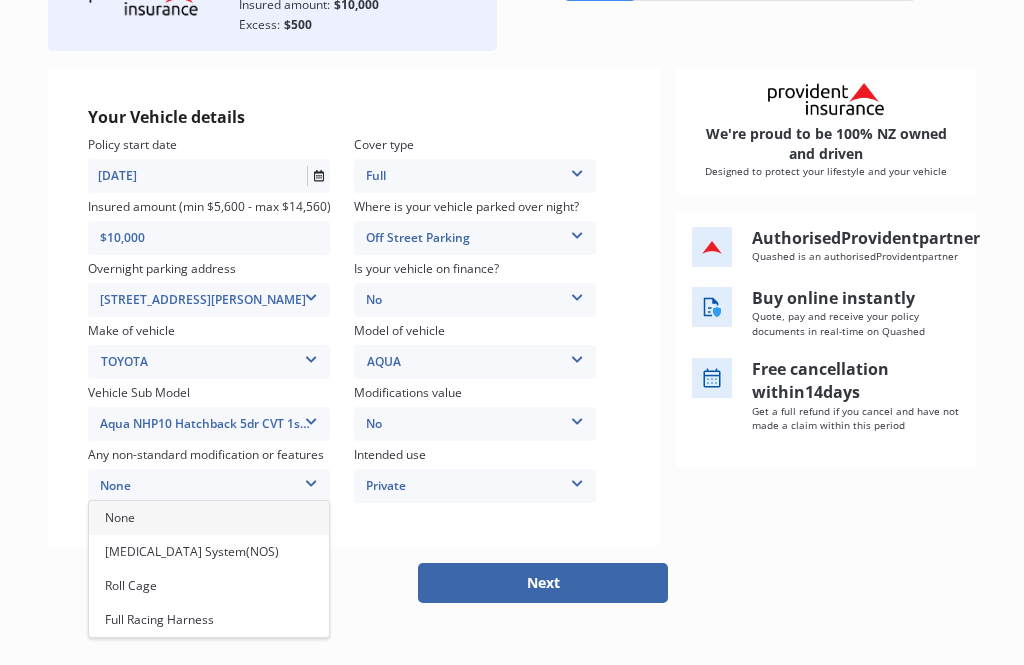 click on "None" at bounding box center (209, 518) 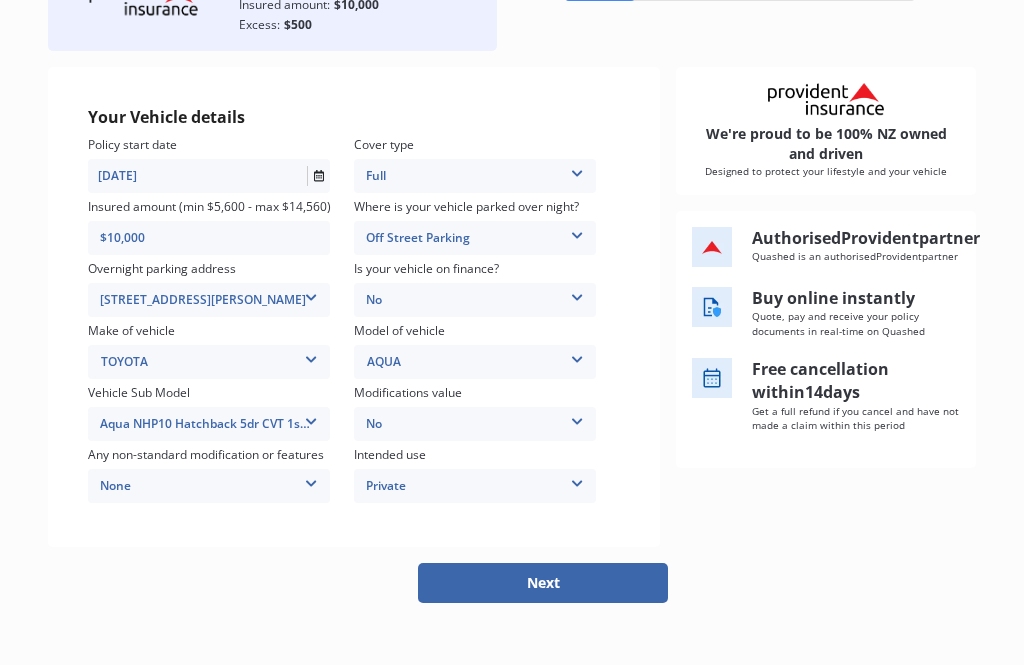 click on "Next" at bounding box center [543, 583] 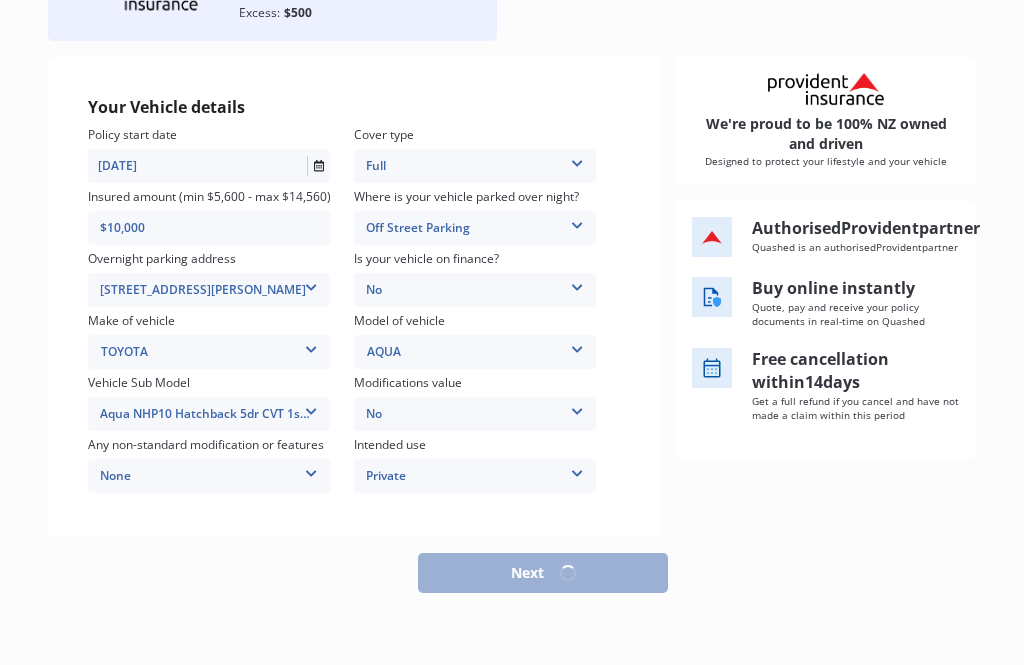 scroll, scrollTop: 155, scrollLeft: 0, axis: vertical 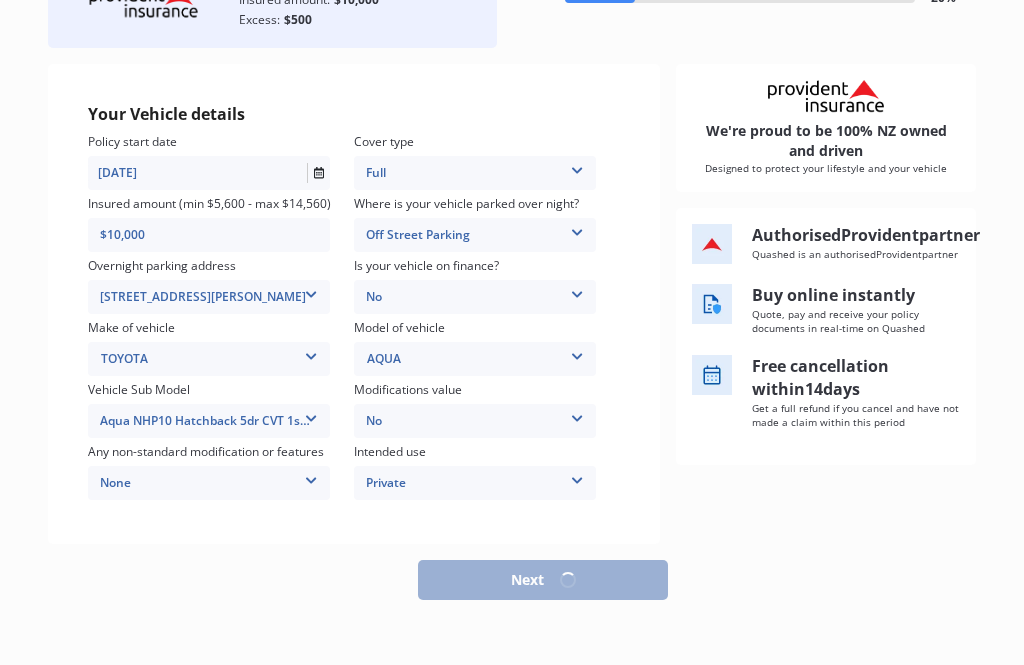 select on "20" 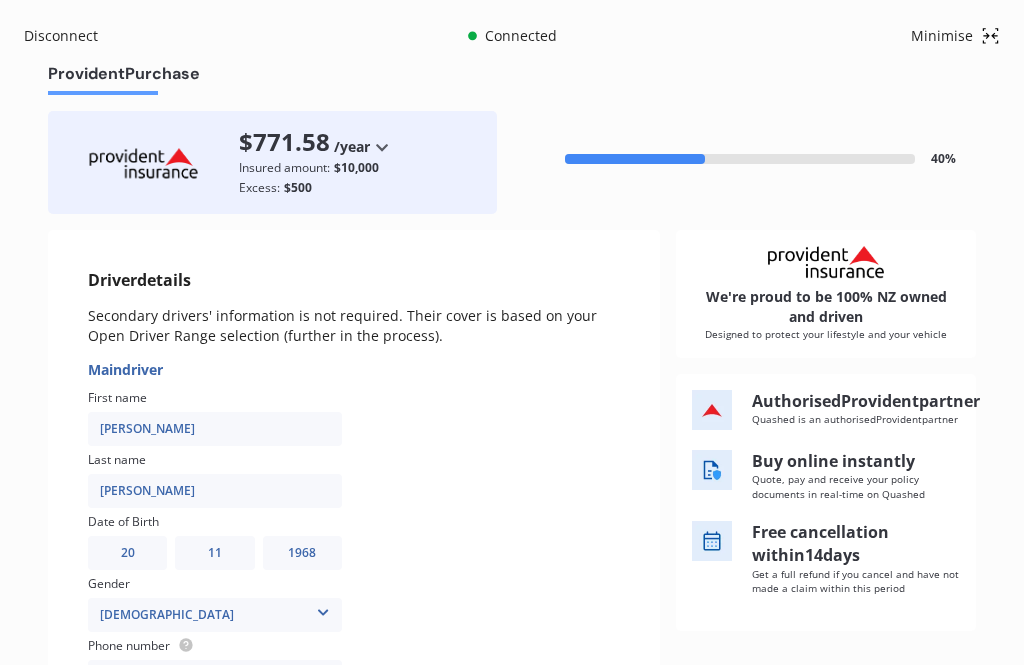 scroll, scrollTop: 311, scrollLeft: 0, axis: vertical 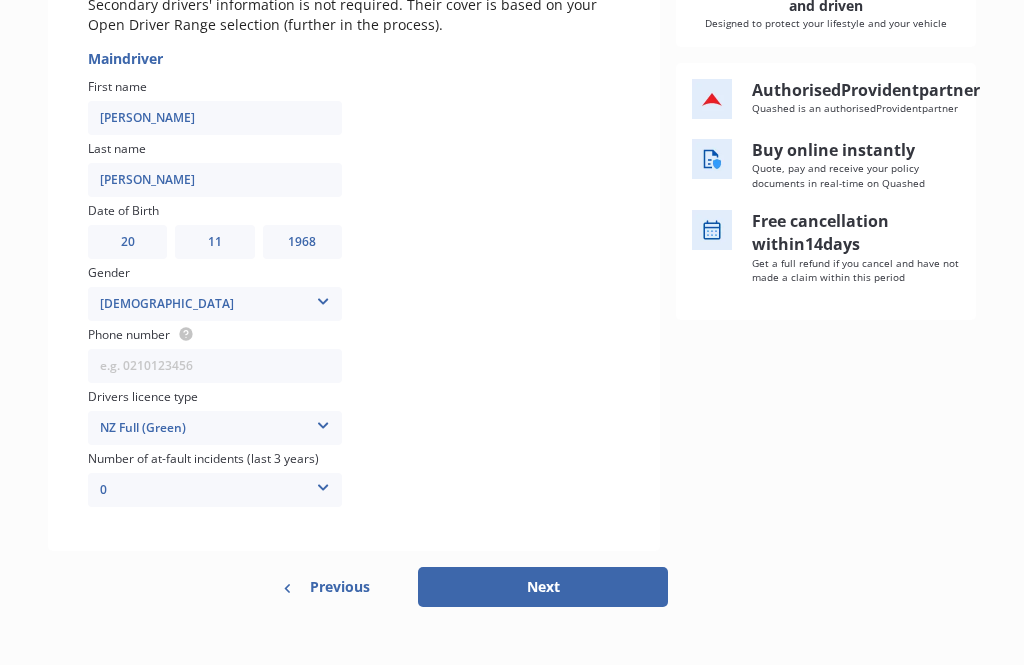 click on "Next" at bounding box center [543, 587] 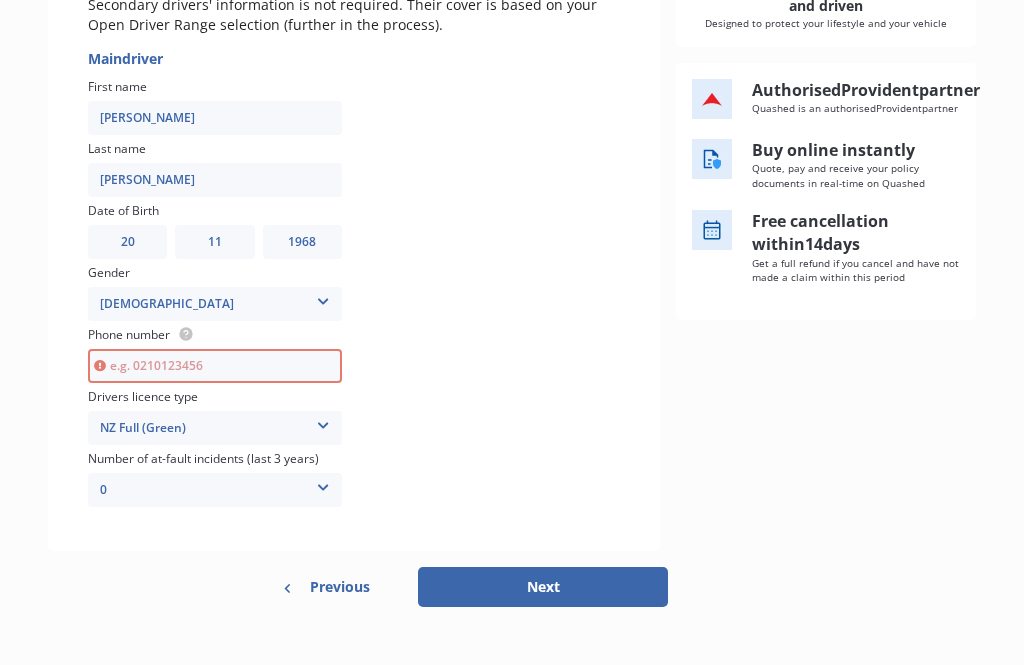 click at bounding box center [215, 366] 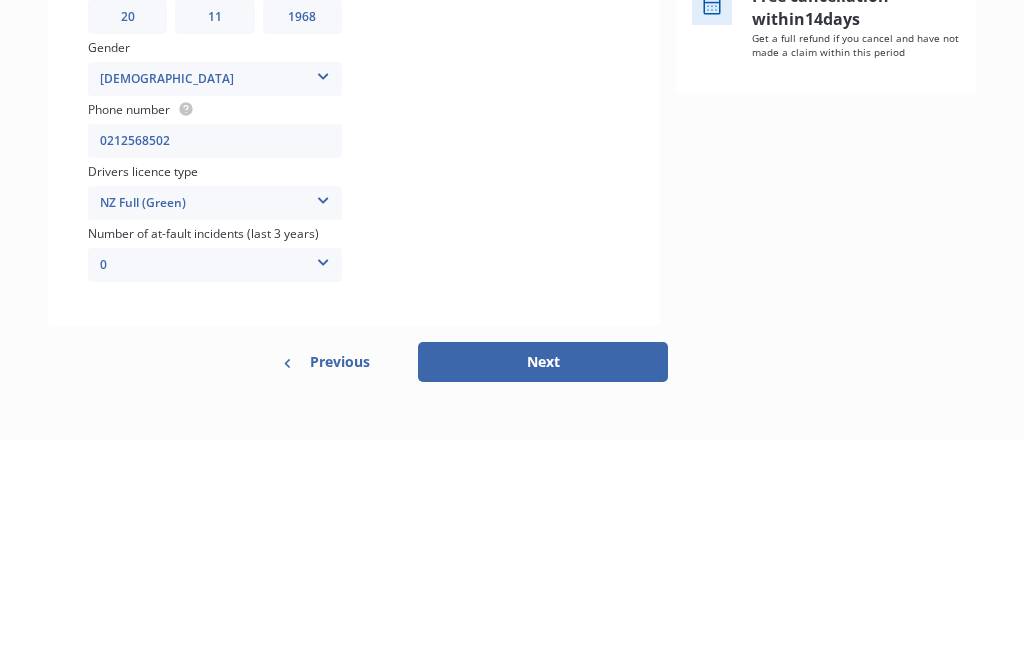 type on "0212568502" 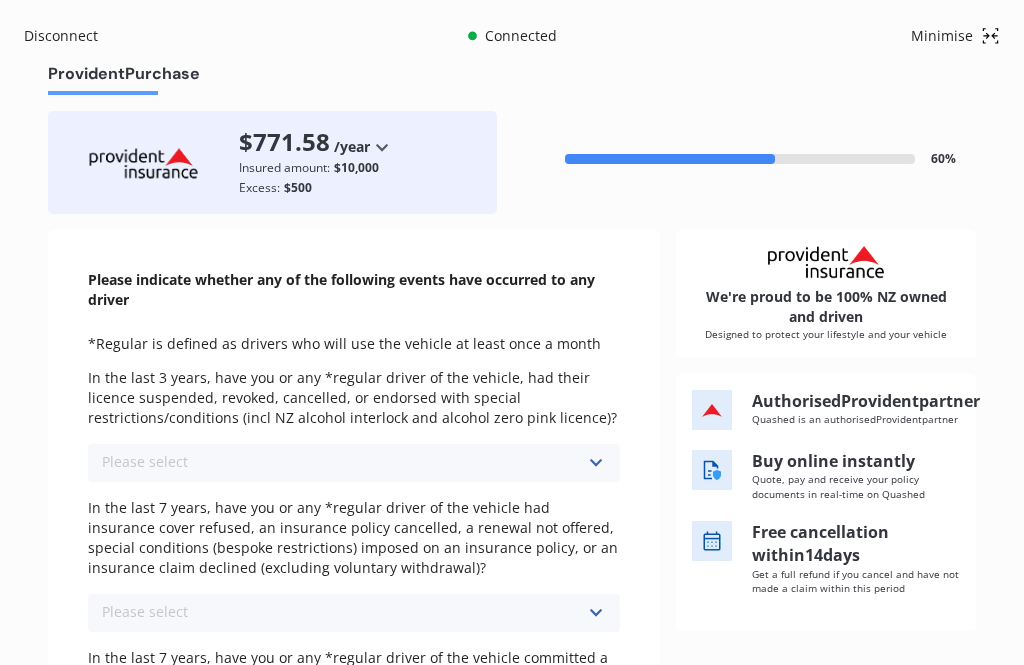 scroll, scrollTop: 288, scrollLeft: 0, axis: vertical 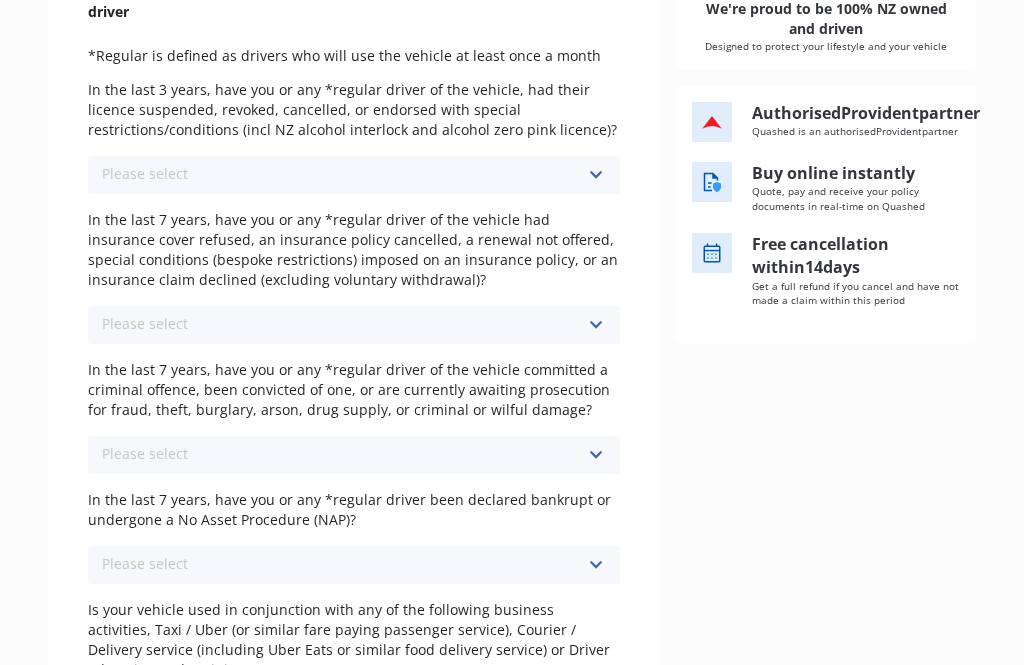 click at bounding box center (595, 175) 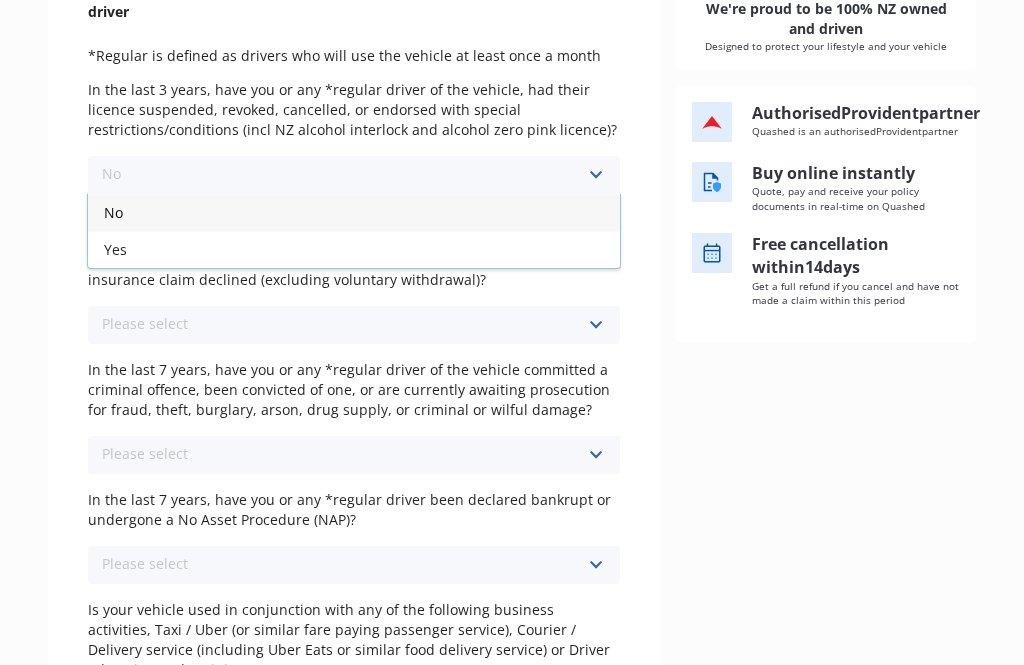 click on "No" at bounding box center [354, 212] 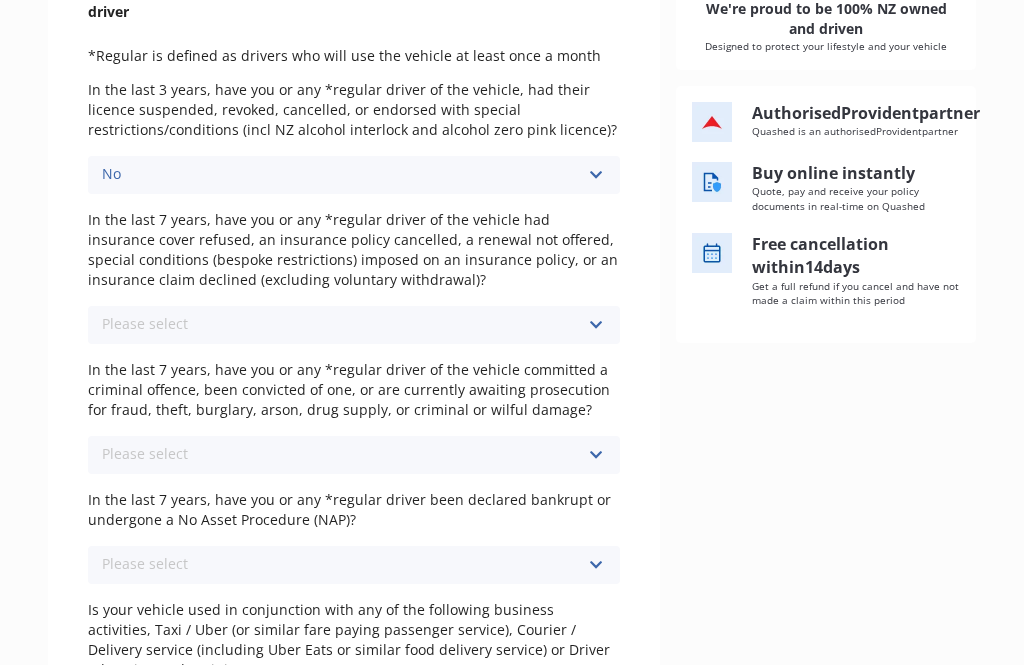 click at bounding box center [595, 325] 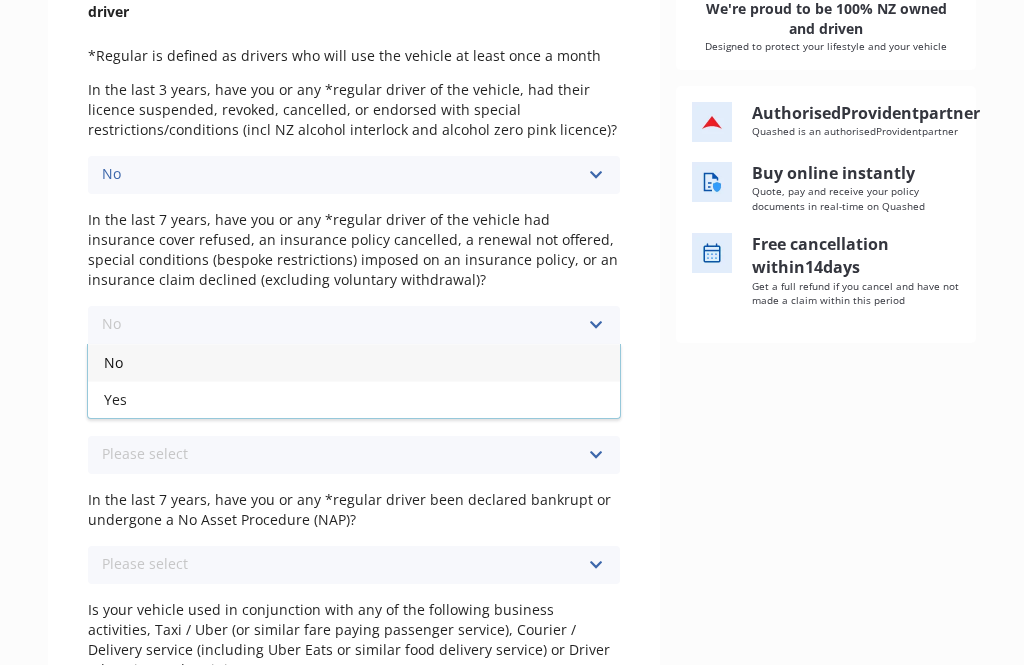 click on "No" at bounding box center [354, 362] 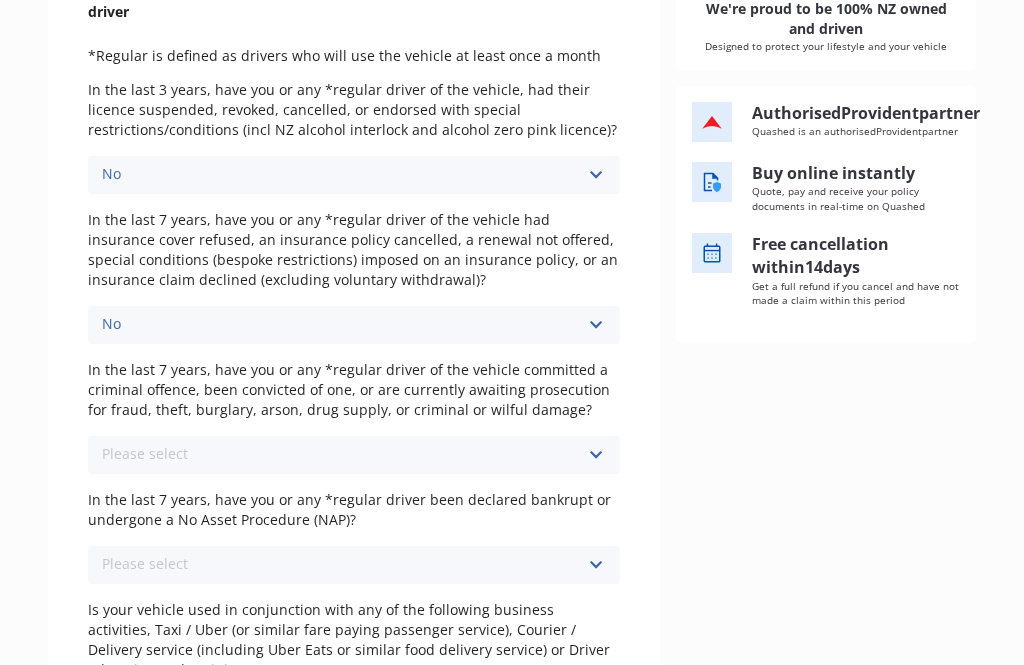 click on "Please select No Yes" at bounding box center [354, 455] 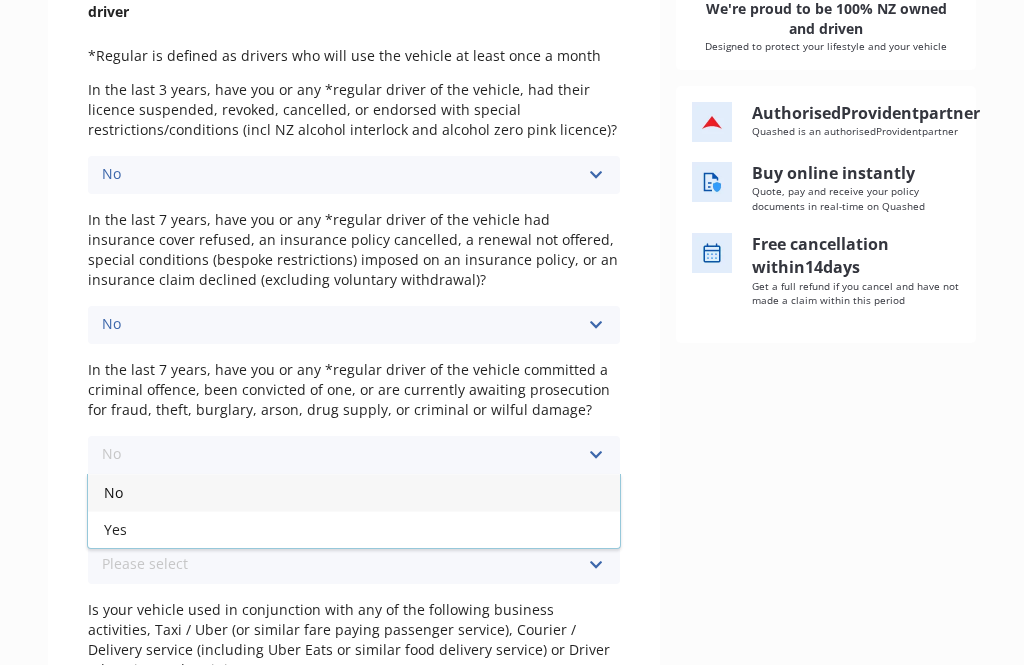 click on "No" at bounding box center (354, 492) 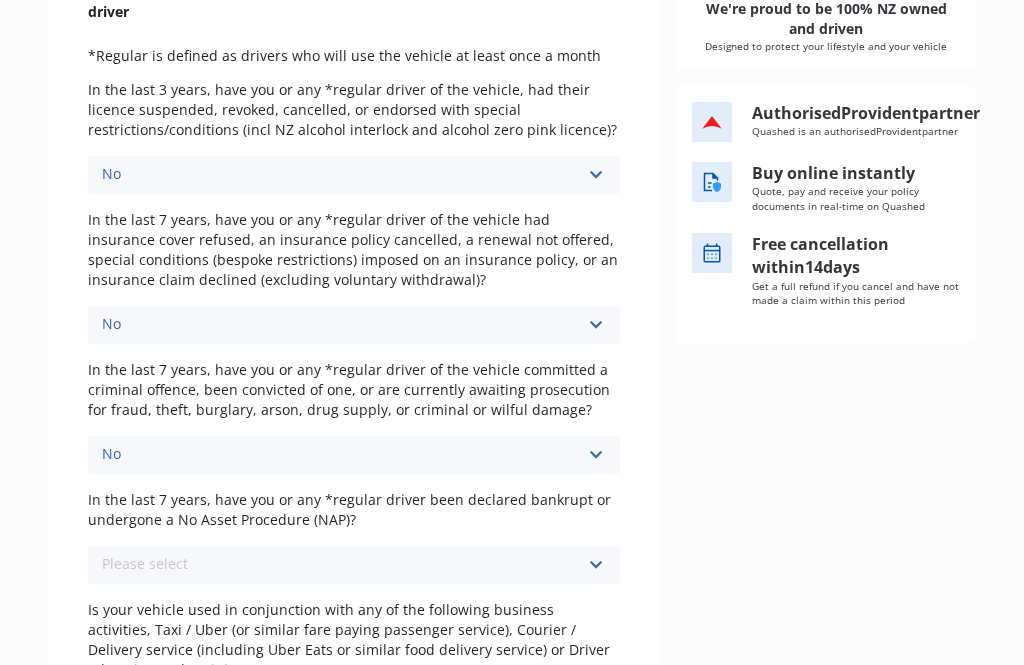 click on "Please select No Yes" at bounding box center [354, 565] 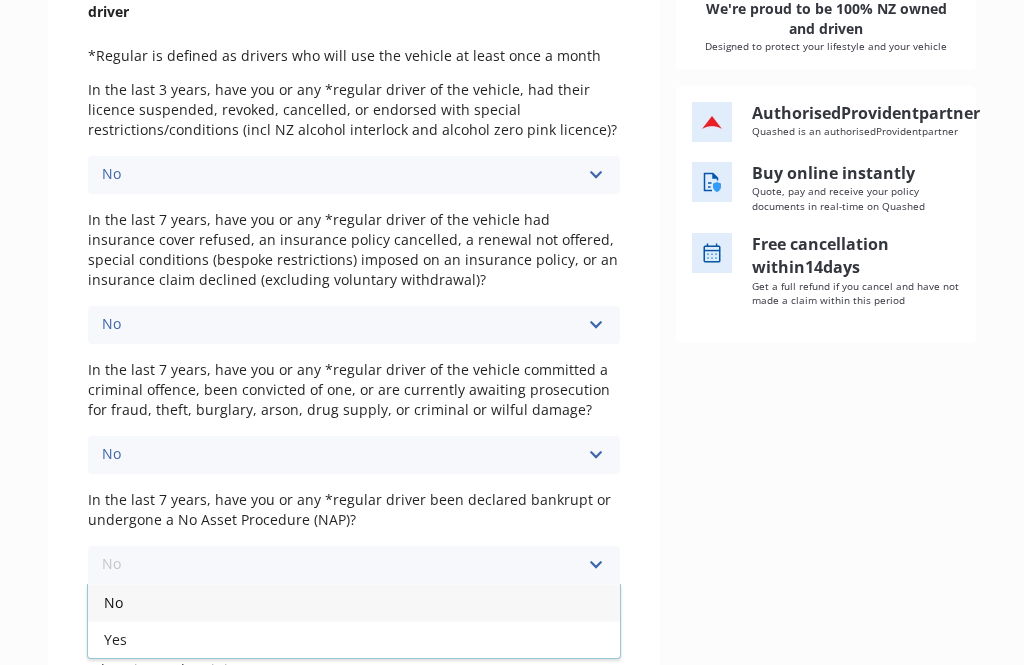 scroll, scrollTop: 503, scrollLeft: 0, axis: vertical 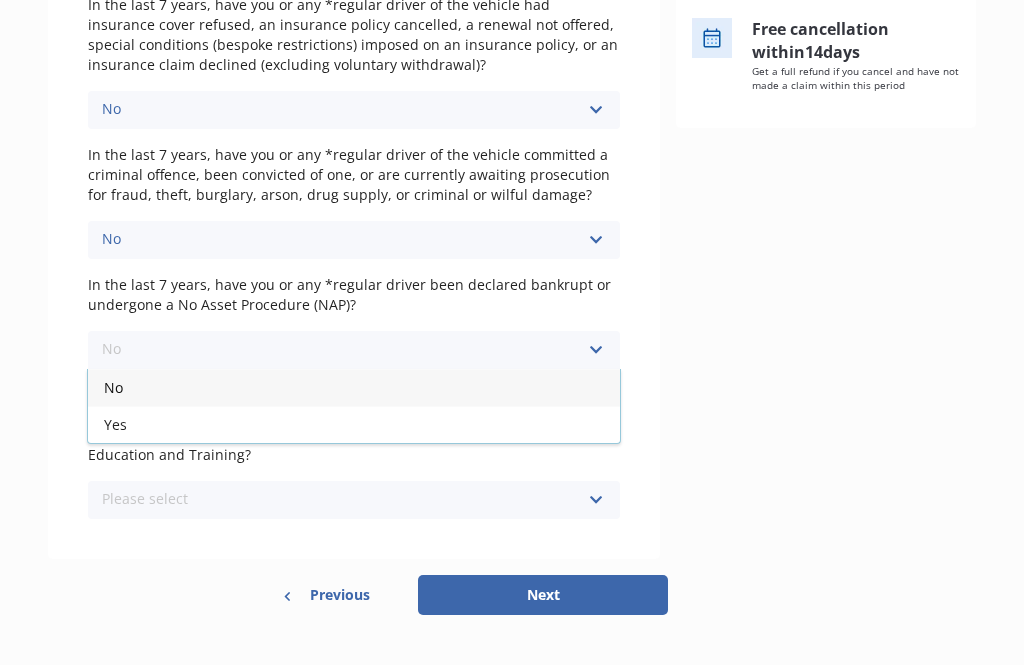 click on "No" at bounding box center [354, 387] 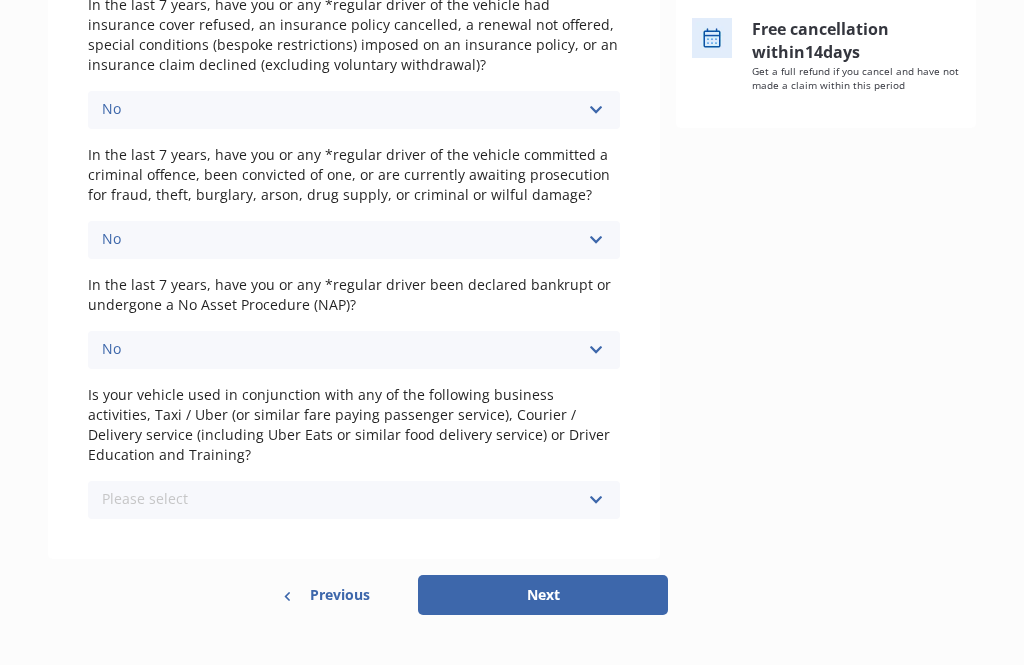 click on "Please select No Yes" at bounding box center [354, 500] 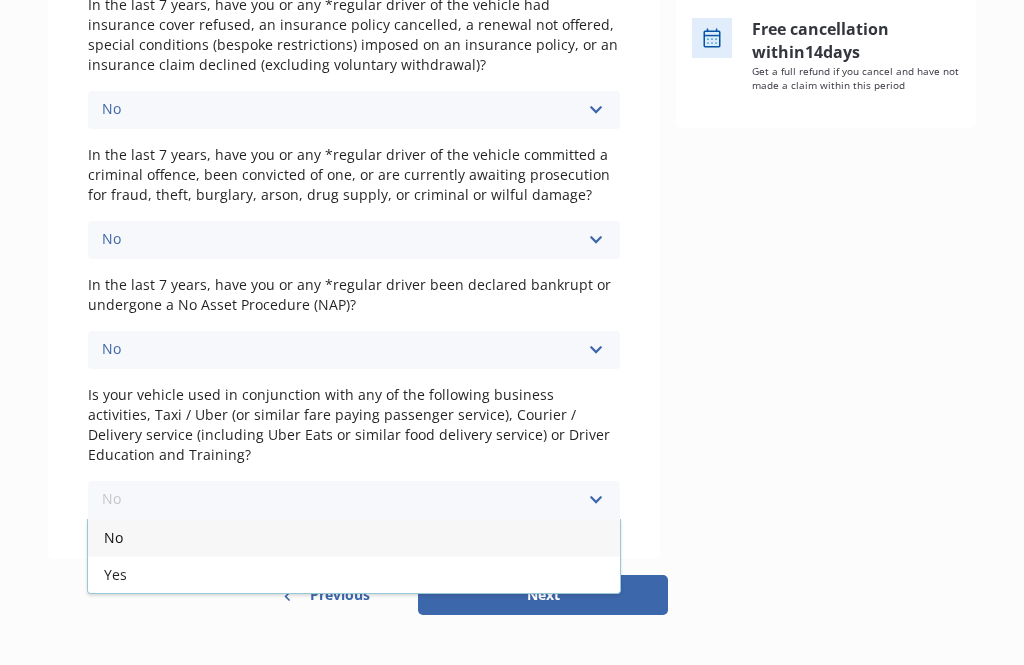 click on "No" at bounding box center [354, 537] 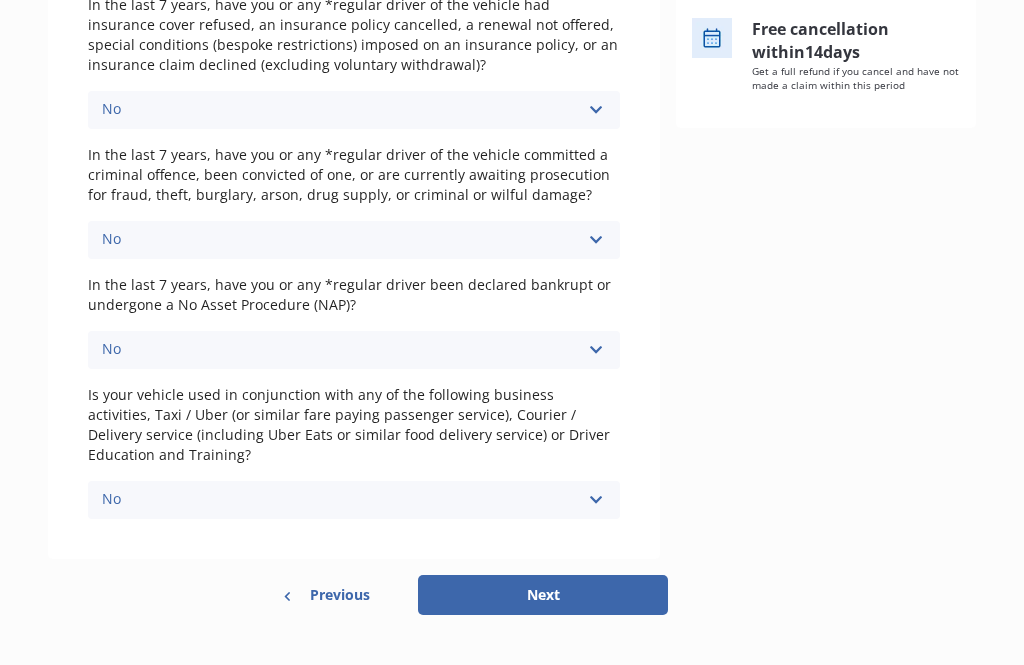 click on "Next" at bounding box center [543, 595] 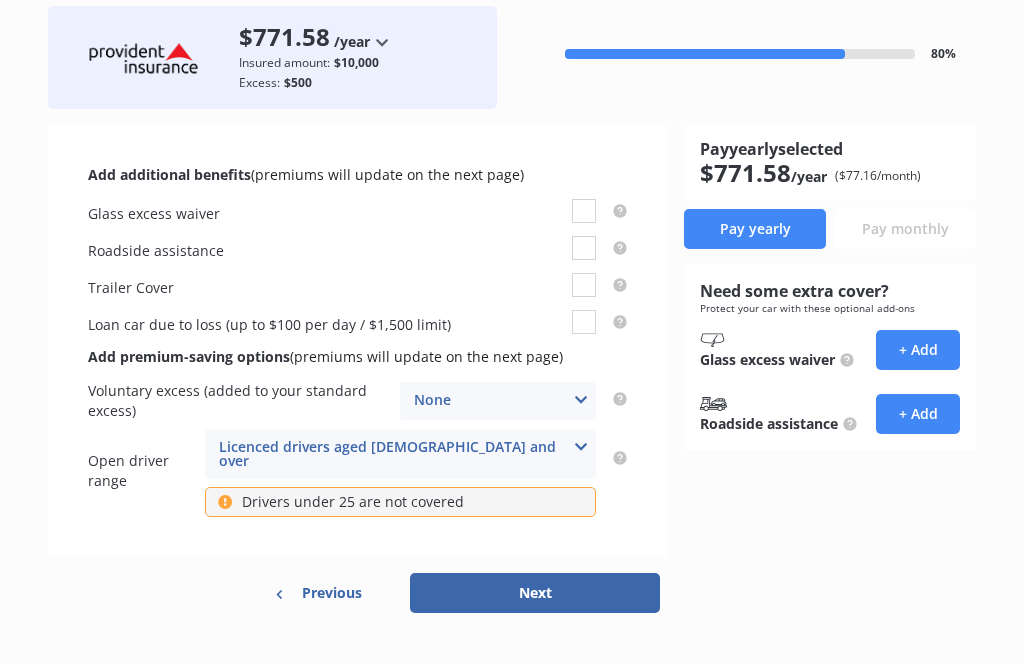 scroll, scrollTop: 0, scrollLeft: 0, axis: both 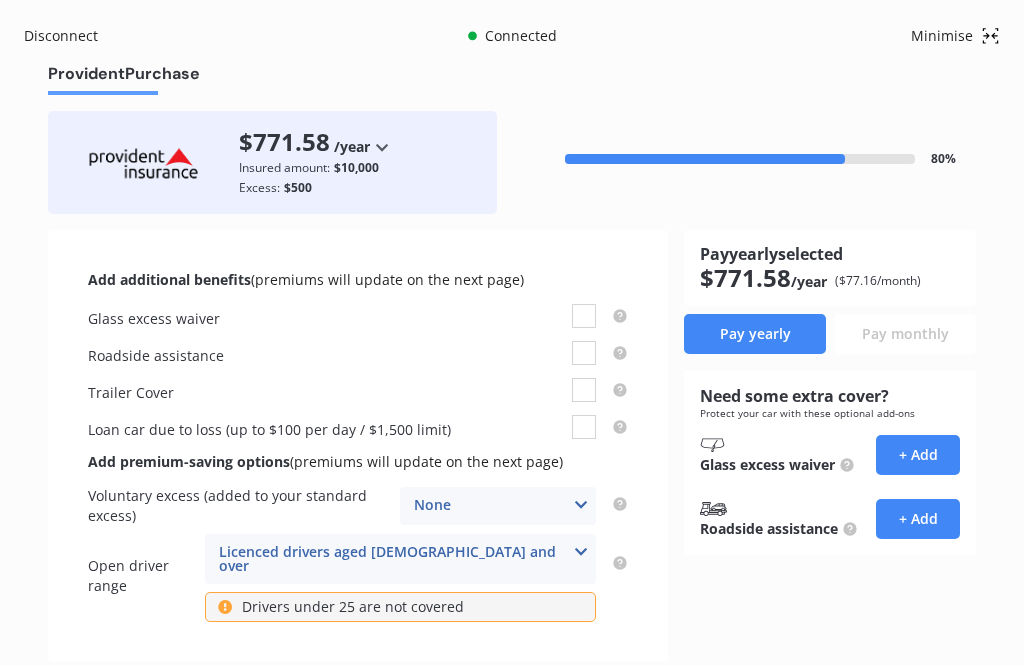 click on "Disconnect" at bounding box center [72, 36] 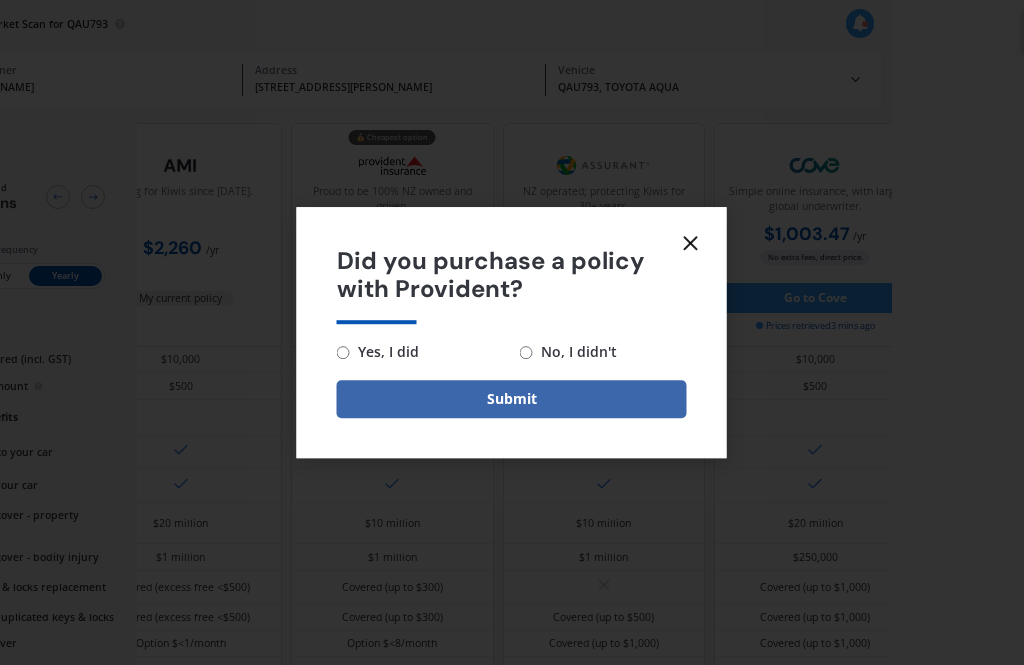 click on "No, I didn't" at bounding box center [526, 352] 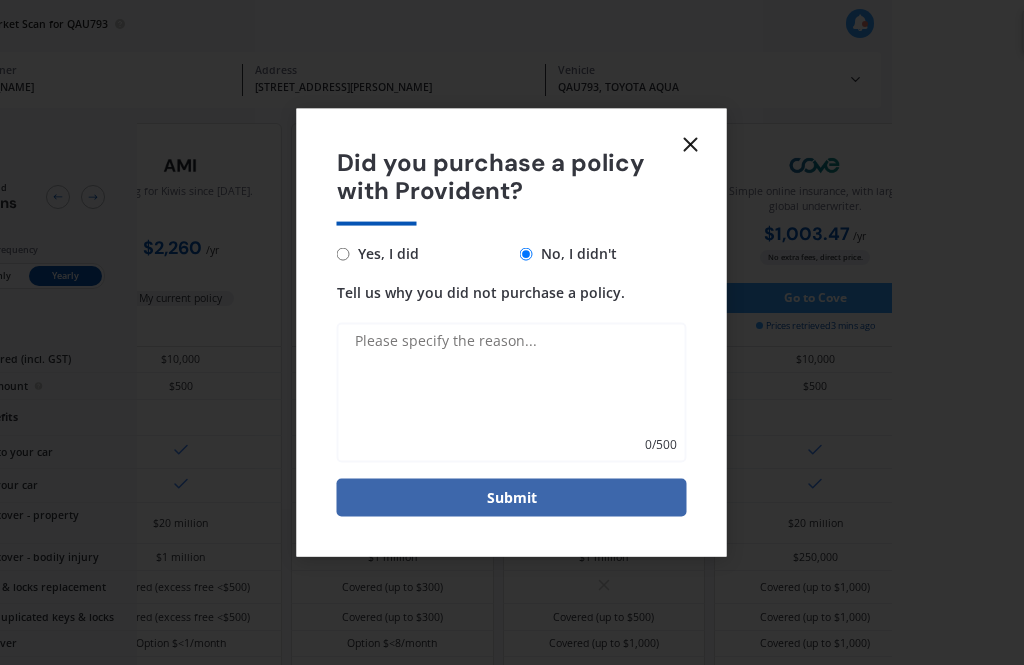 scroll, scrollTop: 64, scrollLeft: 132, axis: both 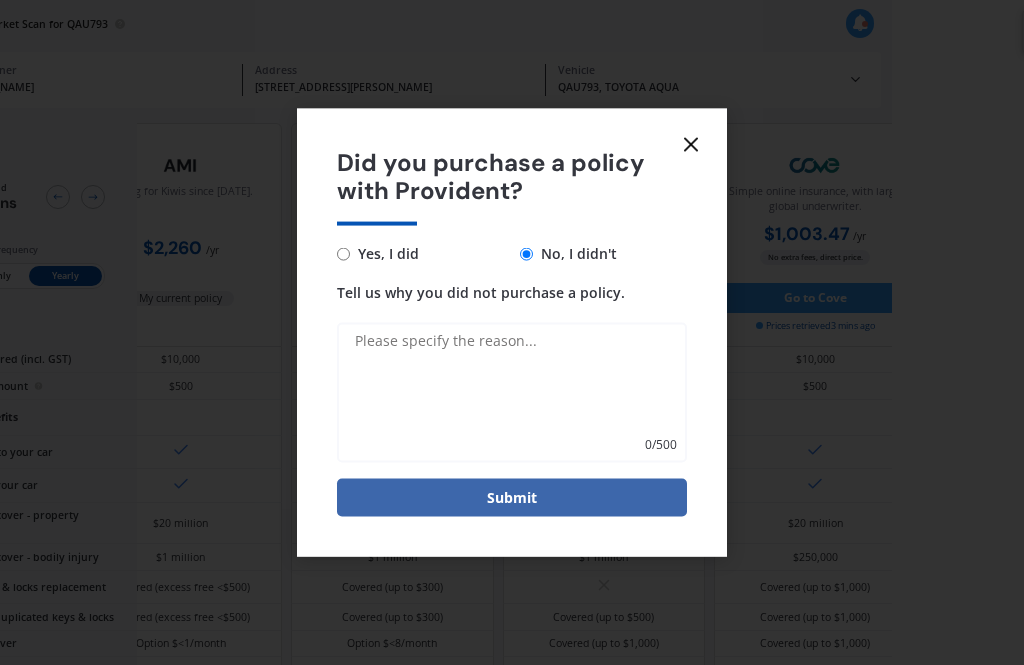 click on "Tell us why you did not purchase a policy." at bounding box center (512, 393) 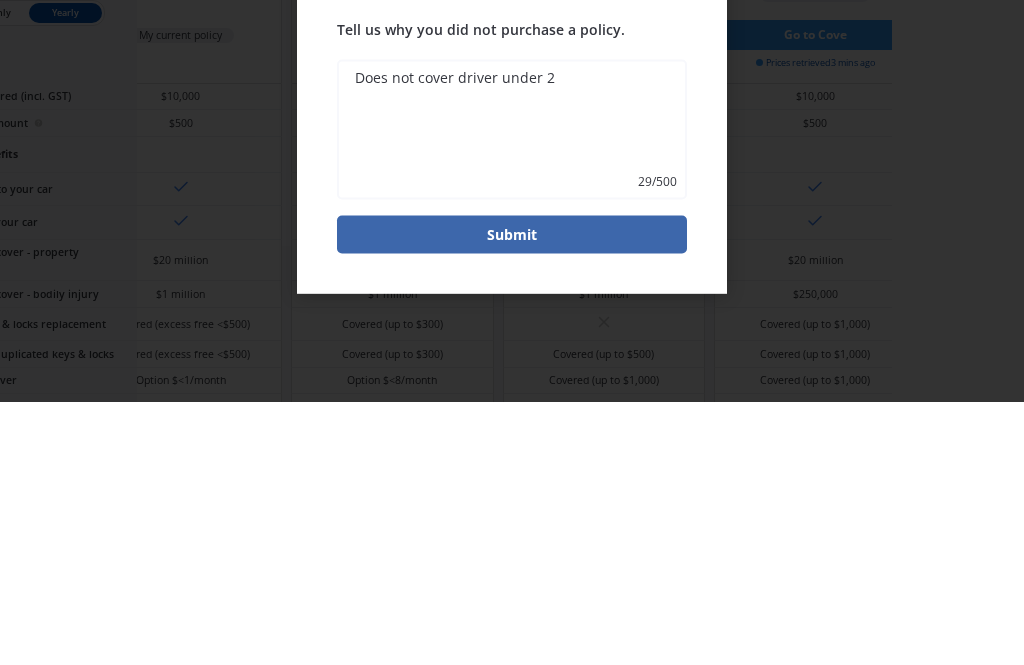 type on "Does not cover driver under 25" 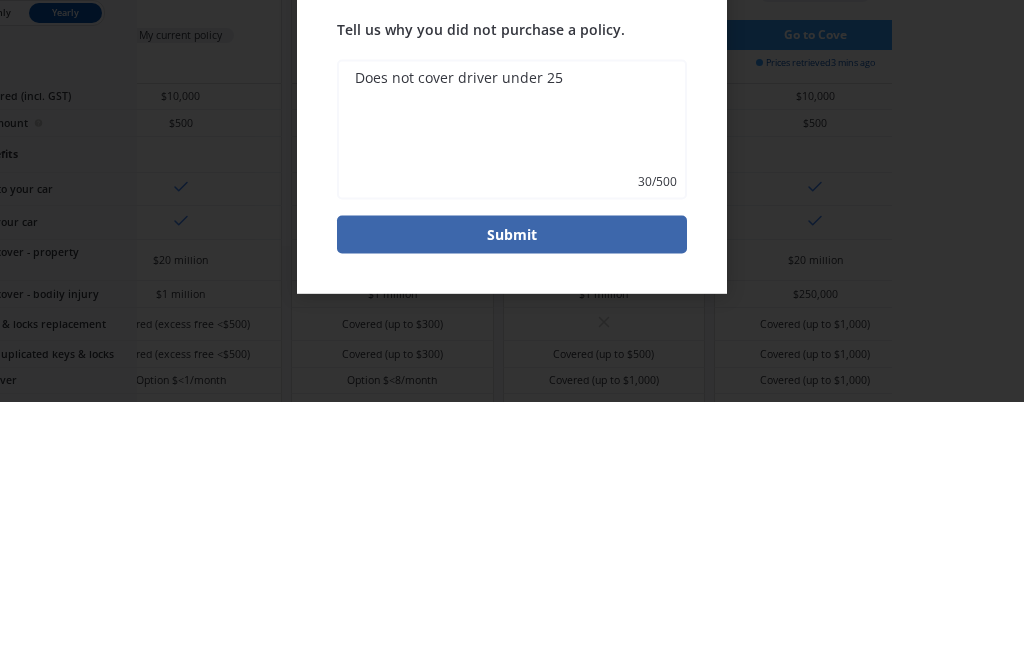 click on "Submit" at bounding box center [512, 498] 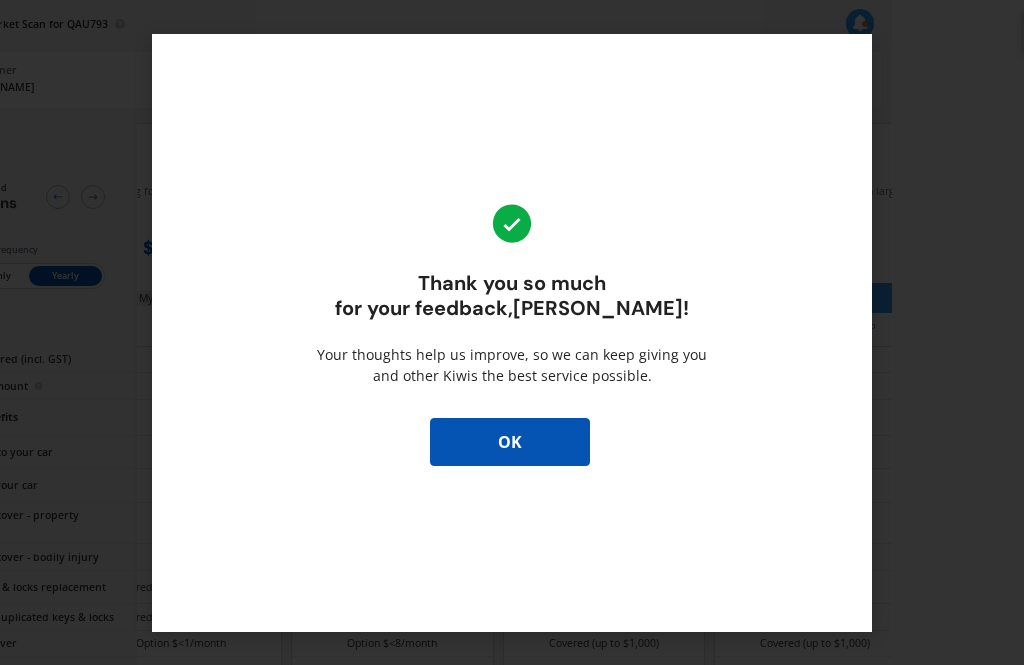 click on "OK" at bounding box center (510, 442) 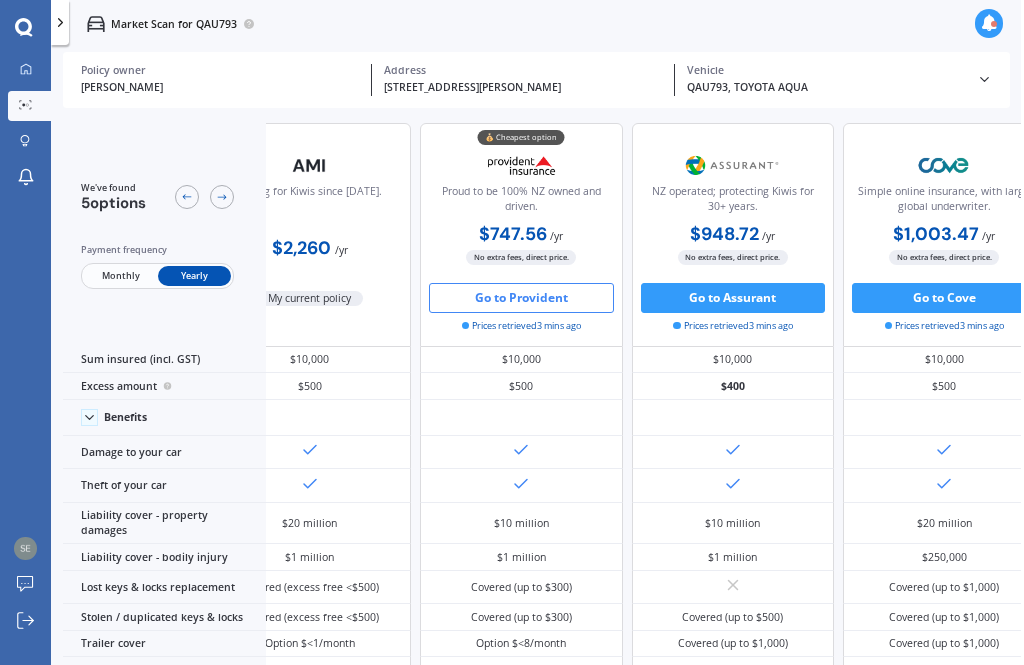 scroll, scrollTop: 0, scrollLeft: 0, axis: both 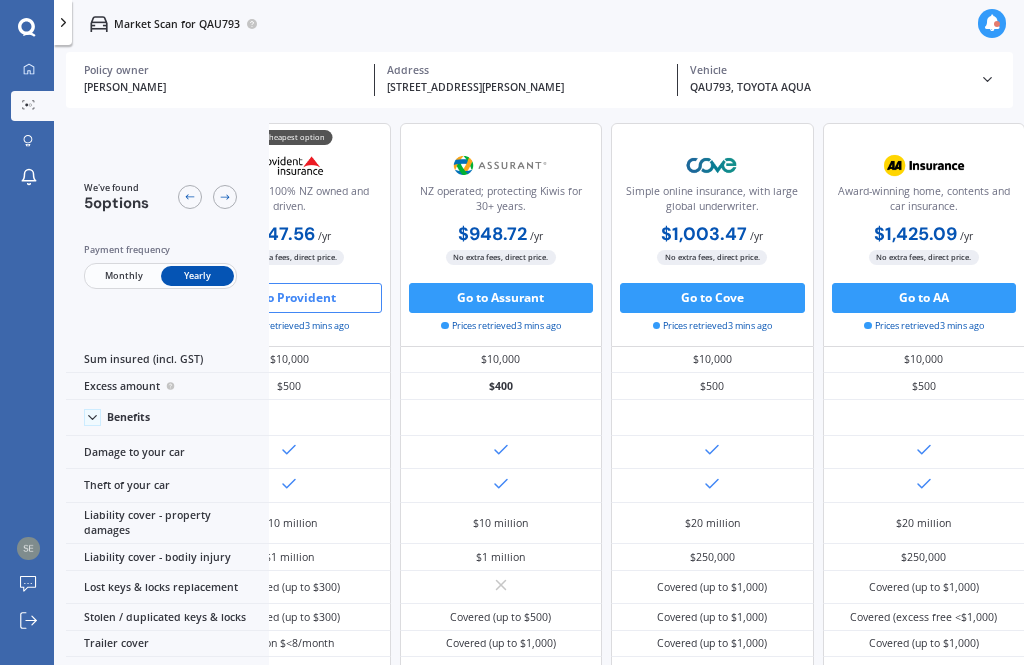 click on "Go to Assurant" at bounding box center [501, 298] 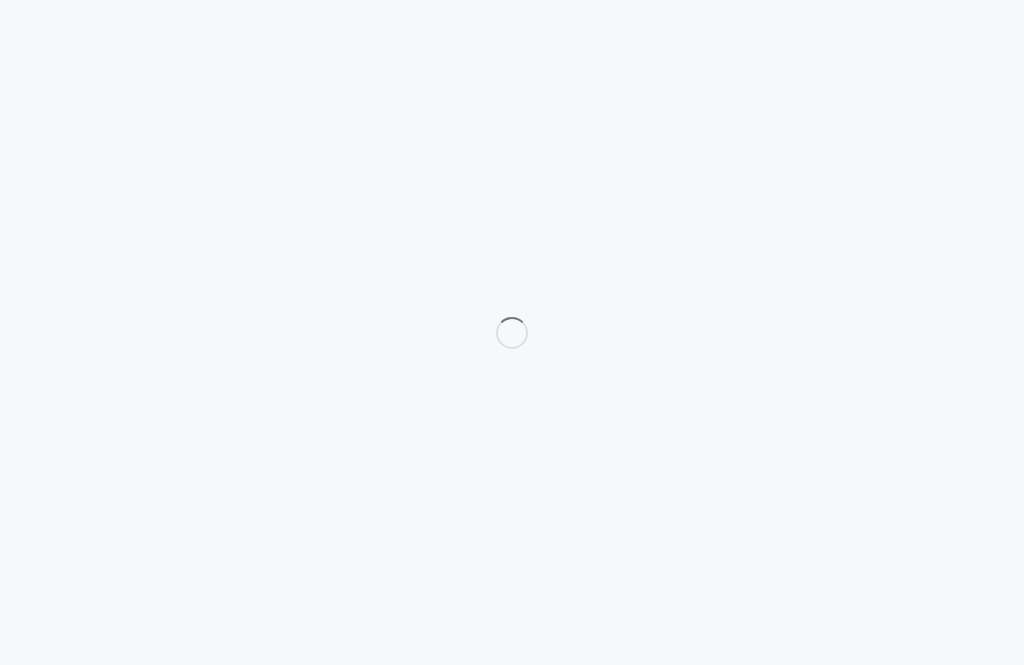 scroll, scrollTop: 124, scrollLeft: 394, axis: both 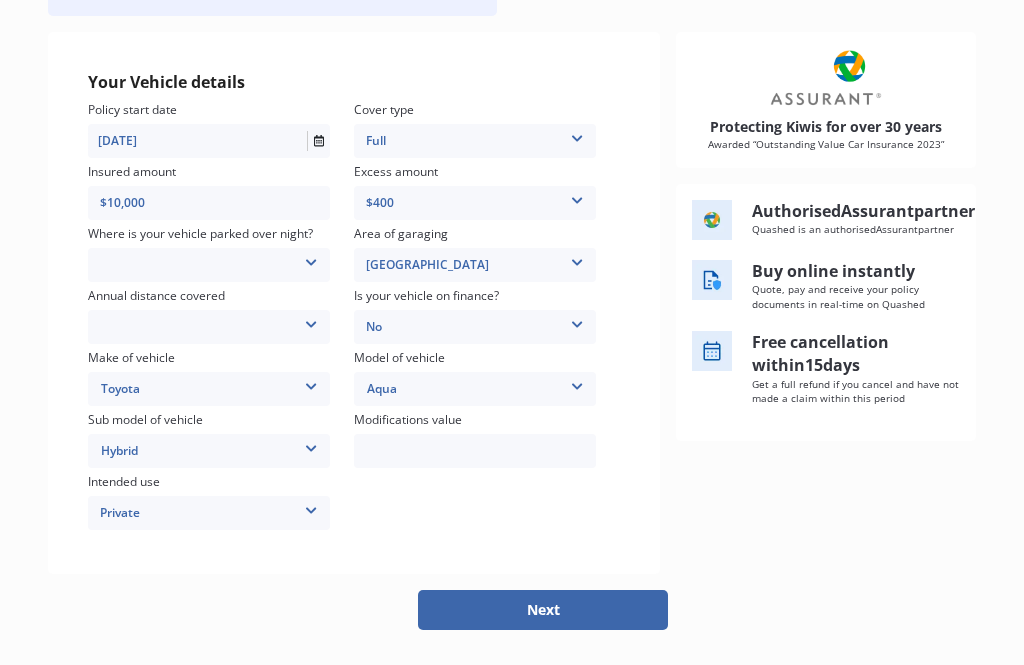 click at bounding box center [311, 259] 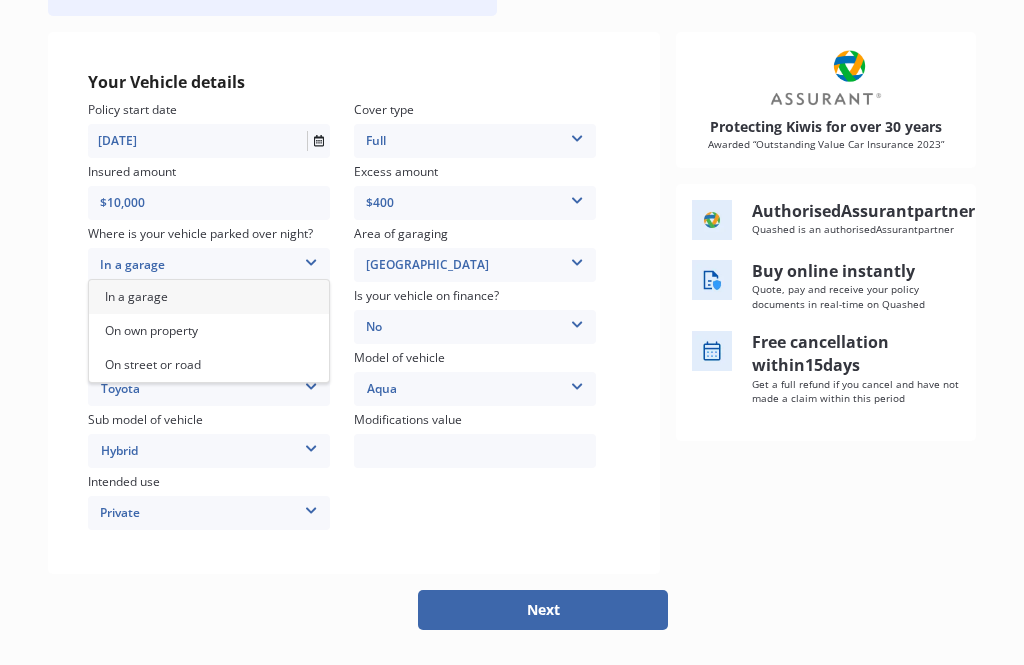 click on "On own property" at bounding box center (209, 331) 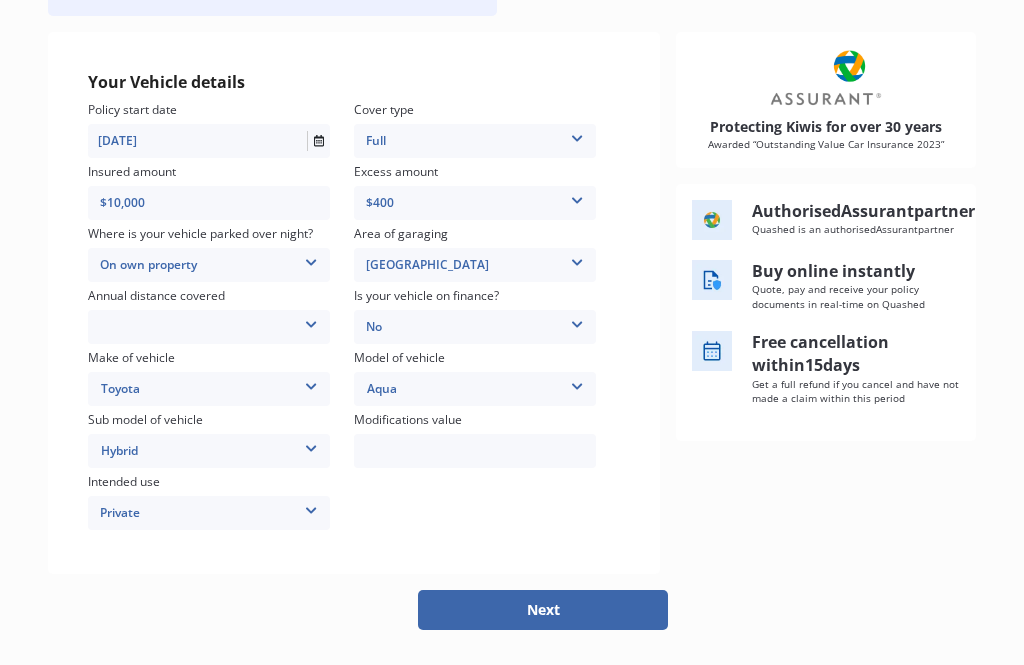 click at bounding box center [311, 321] 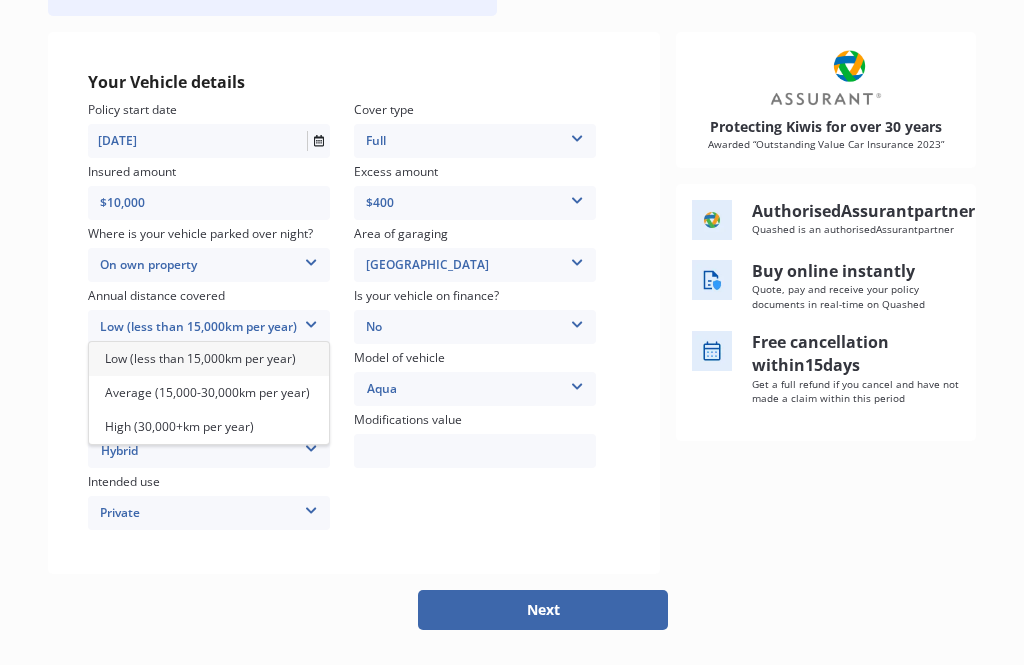 click on "Average (15,000-30,000km per year)" at bounding box center (209, 393) 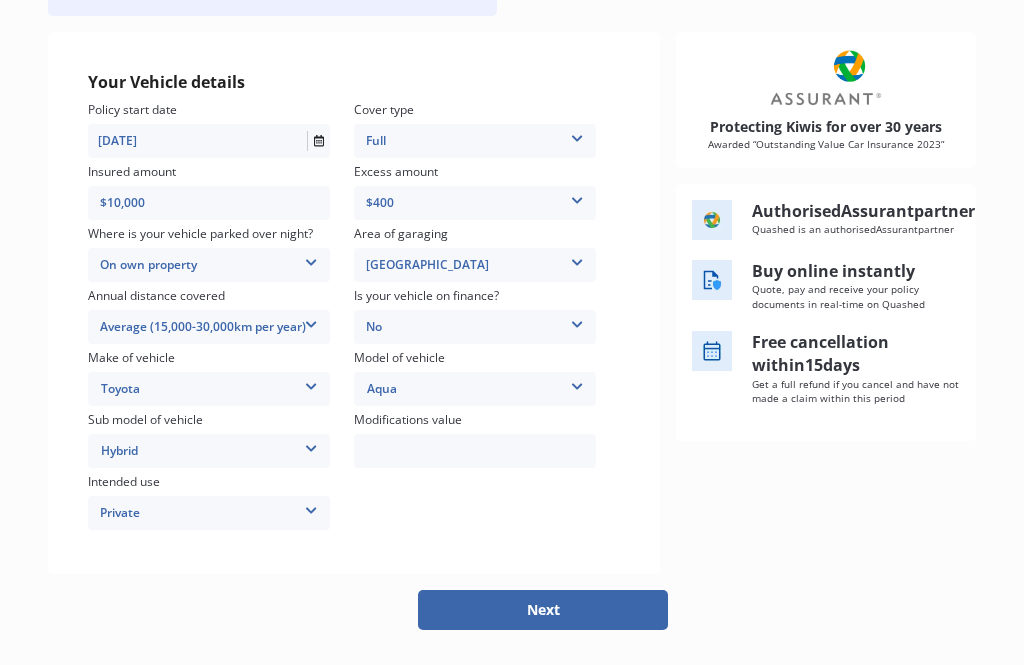 click on "Next" at bounding box center (543, 610) 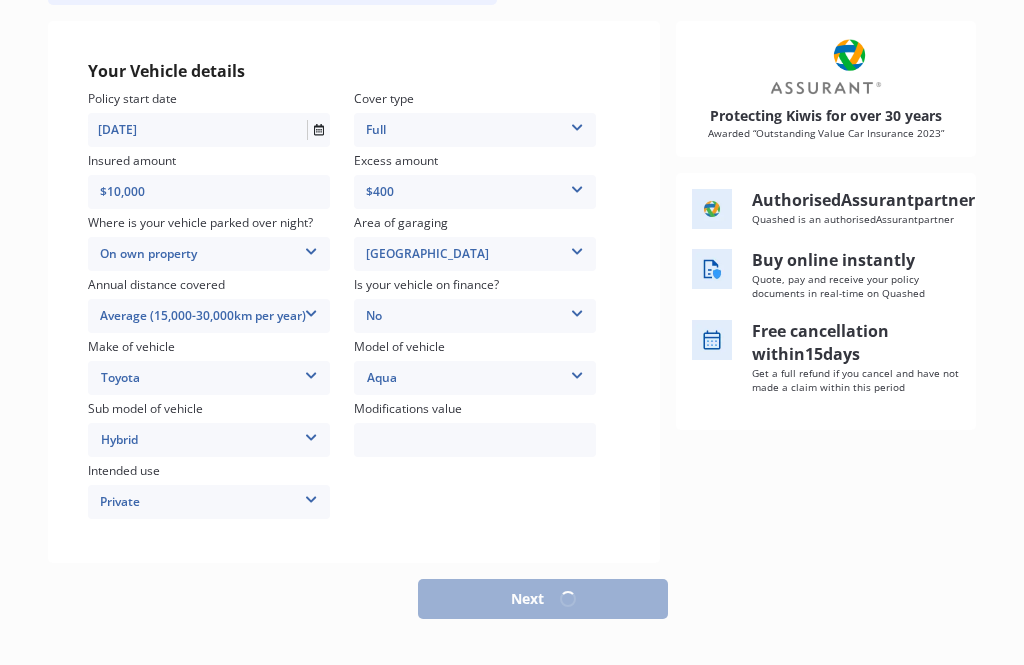 select on "20" 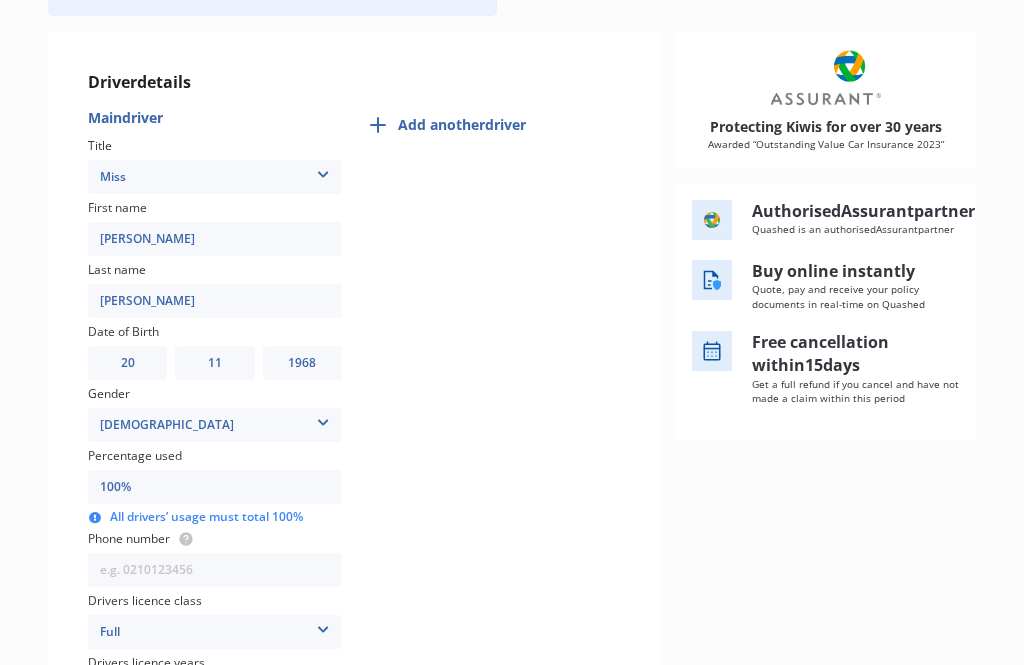 scroll, scrollTop: 0, scrollLeft: 0, axis: both 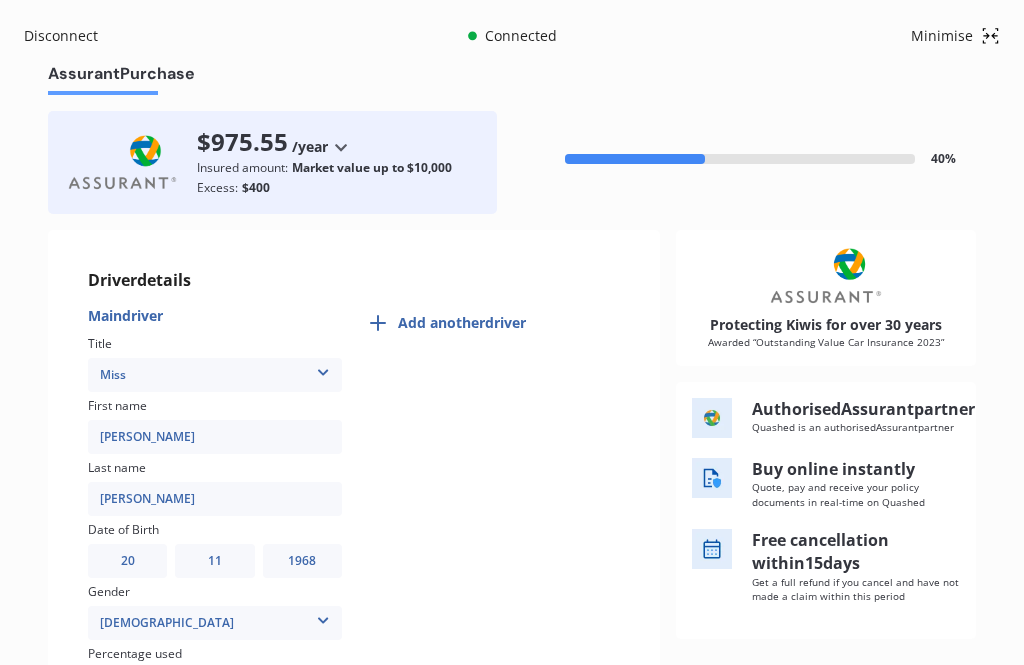 click on "Add another  driver" at bounding box center (493, 323) 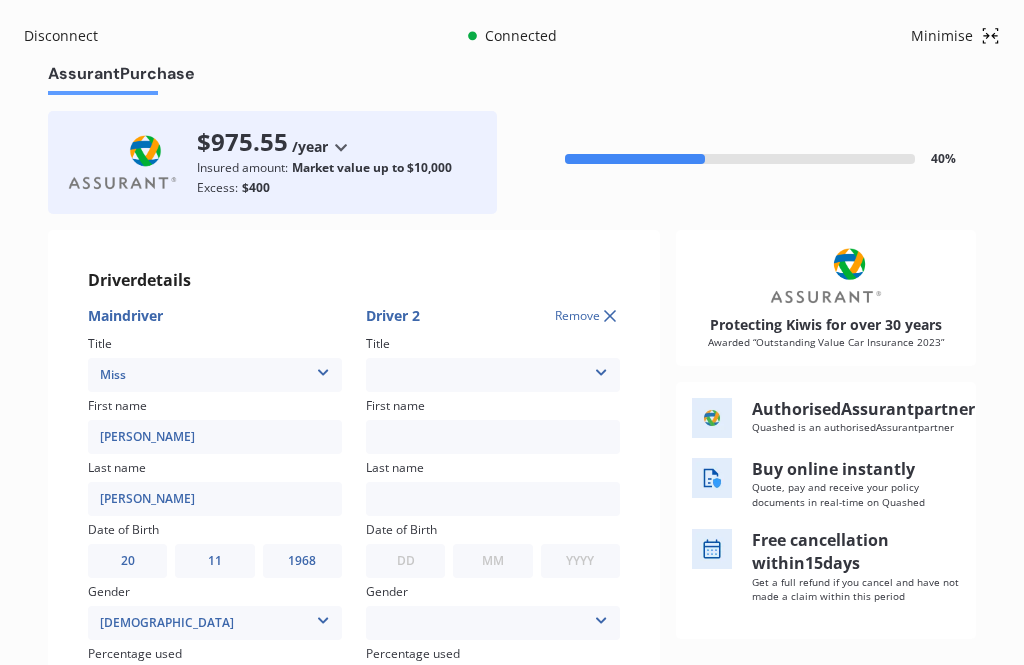 click on "Mr Mrs Miss Ms Dr" at bounding box center [493, 375] 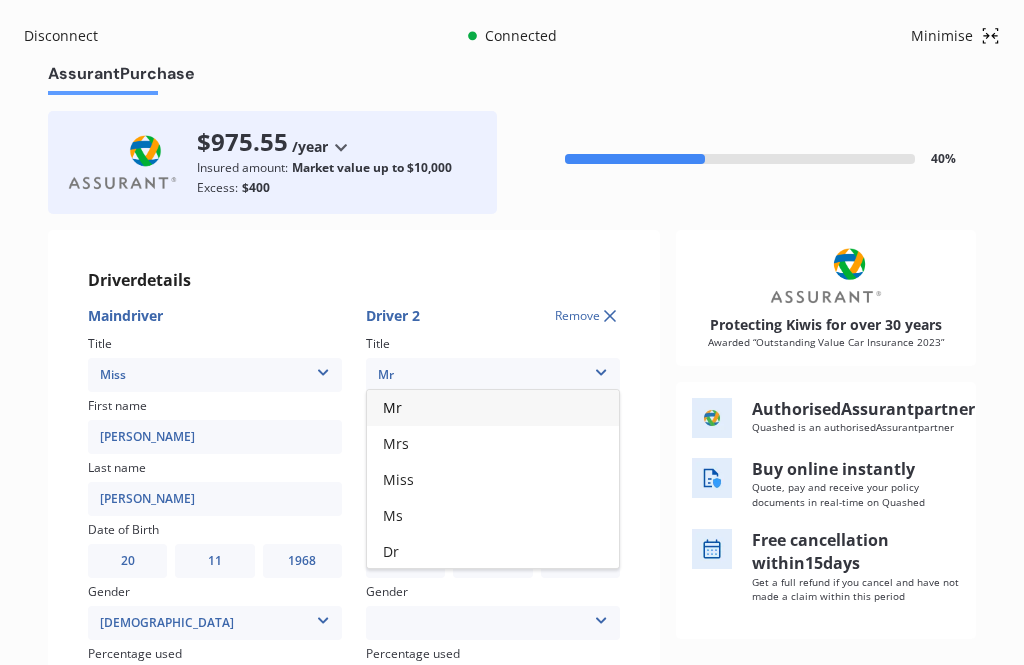 click on "Miss" at bounding box center [493, 480] 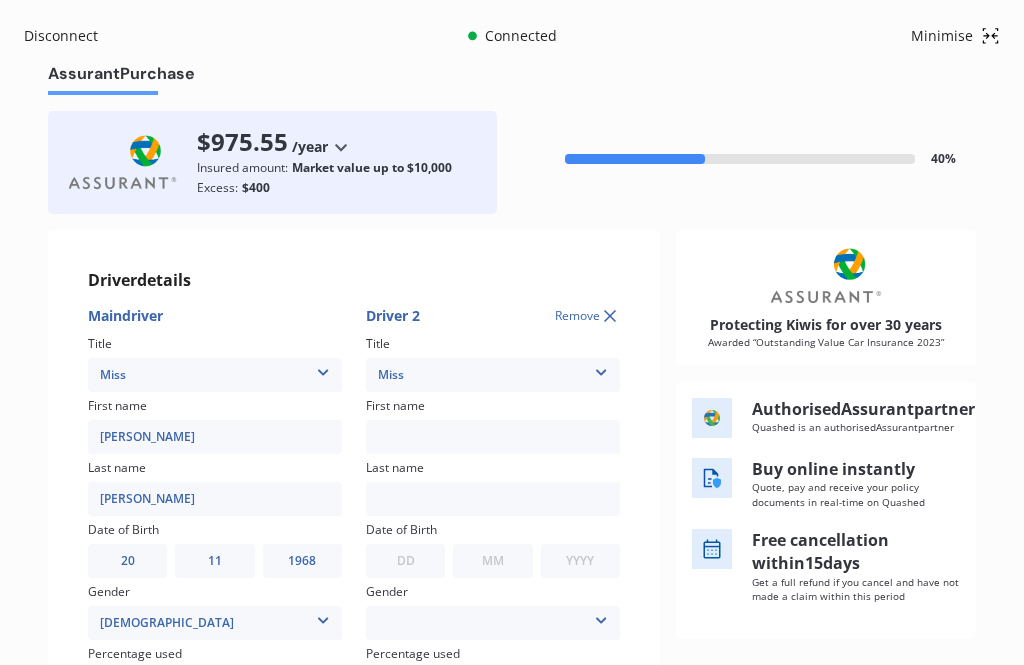 scroll, scrollTop: 216, scrollLeft: 0, axis: vertical 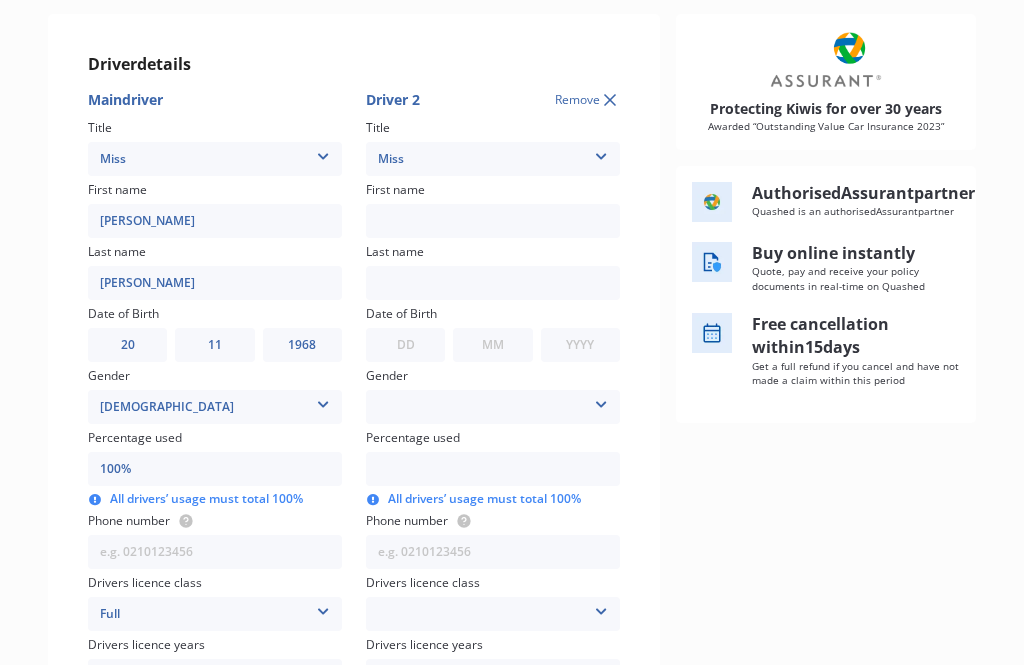 click at bounding box center [493, 221] 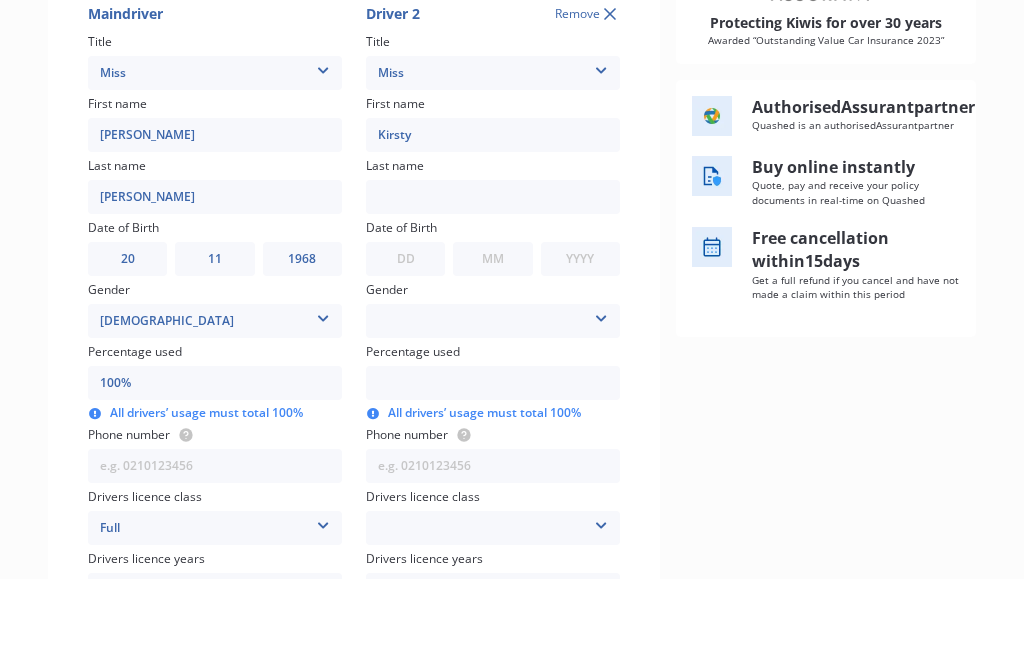 type on "Kirsty" 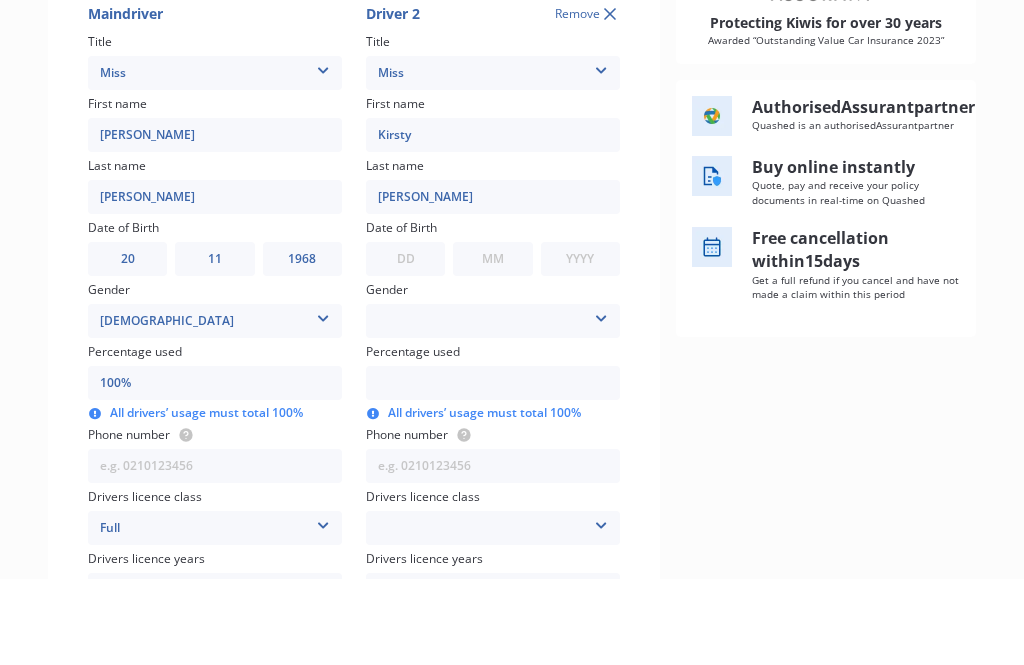 click on "DD 01 02 03 04 05 06 07 08 09 10 11 12 13 14 15 16 17 18 19 20 21 22 23 24 25 26 27 28 29 30 31" at bounding box center [405, 345] 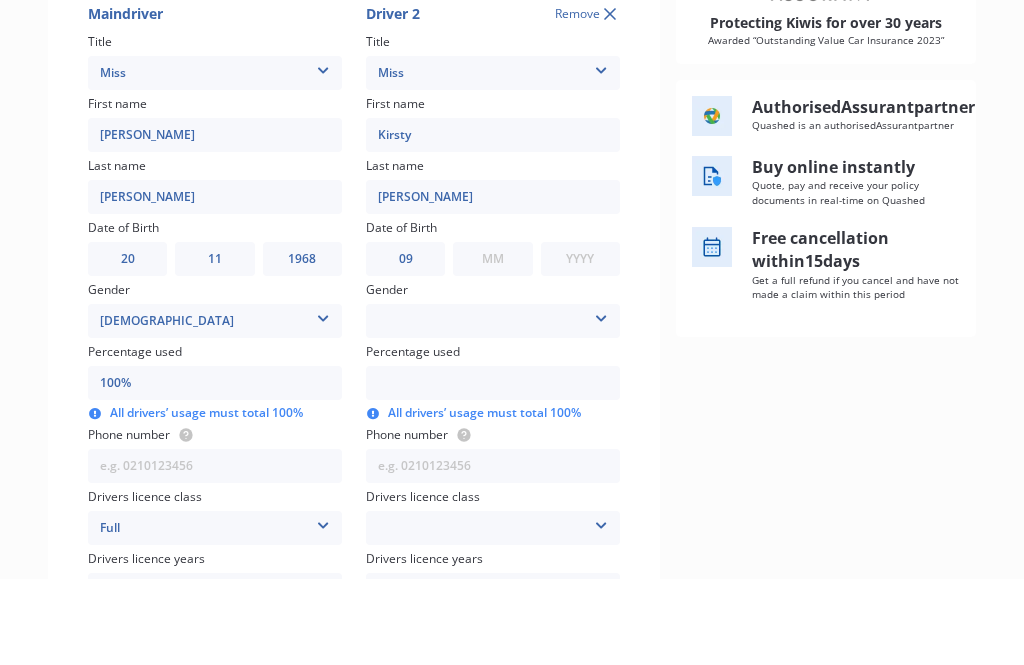 scroll, scrollTop: 300, scrollLeft: 0, axis: vertical 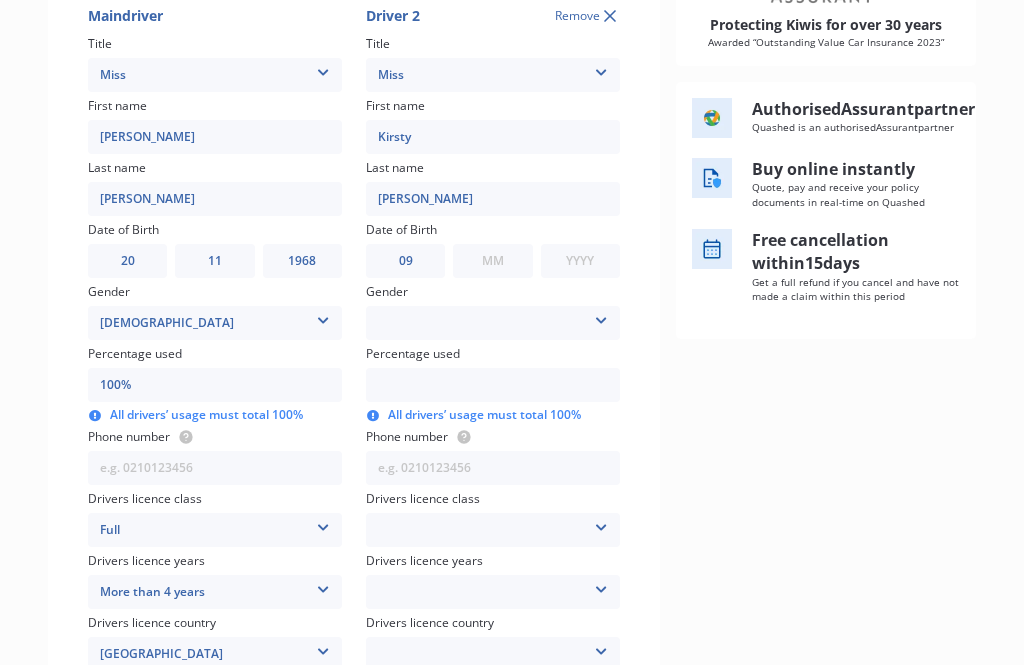 click on "MM 01 02 03 04 05 06 07 08 09 10 11 12" at bounding box center [492, 261] 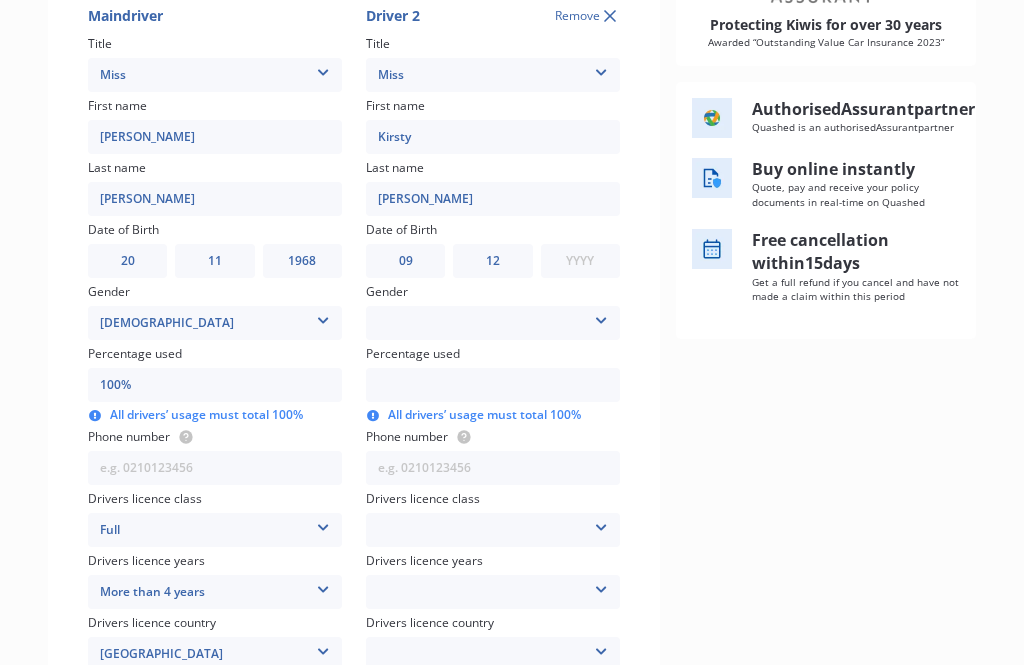 click on "YYYY 2009 2008 2007 2006 2005 2004 2003 2002 2001 2000 1999 1998 1997 1996 1995 1994 1993 1992 1991 1990 1989 1988 1987 1986 1985 1984 1983 1982 1981 1980 1979 1978 1977 1976 1975 1974 1973 1972 1971 1970 1969 1968 1967 1966 1965 1964 1963 1962 1961 1960 1959 1958 1957 1956 1955 1954 1953 1952 1951 1950 1949 1948 1947 1946 1945 1944 1943 1942 1941 1940 1939 1938 1937 1936 1935 1934 1933 1932 1931 1930 1929 1928 1927 1926 1925 1924 1923 1922 1921 1920 1919 1918 1917 1916 1915 1914 1913 1912 1911 1910" at bounding box center [580, 261] 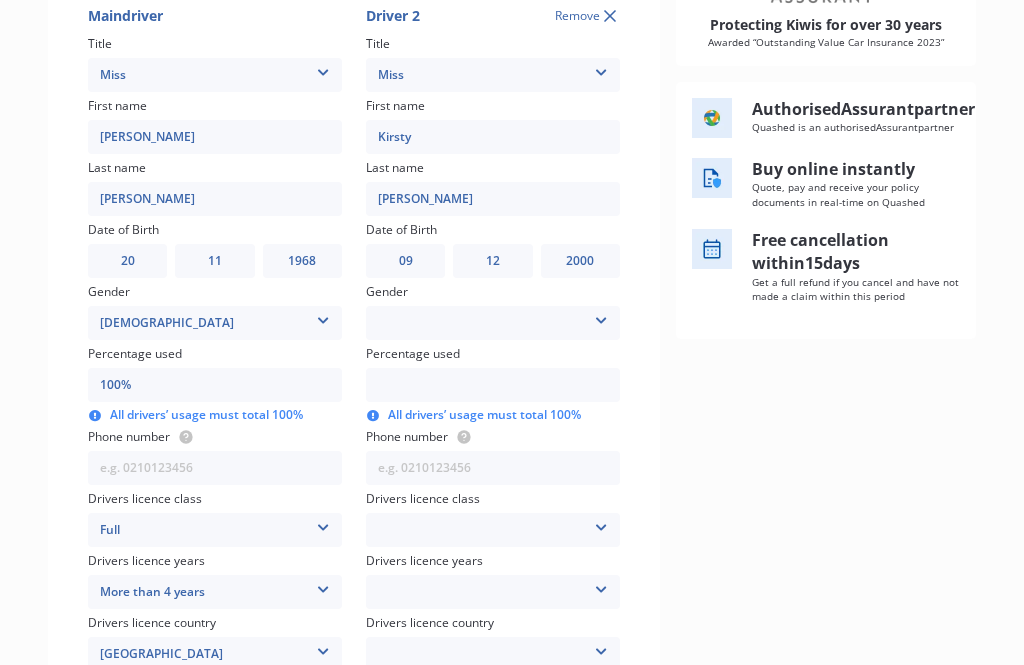 click on "[DEMOGRAPHIC_DATA] [DEMOGRAPHIC_DATA]" at bounding box center [493, 323] 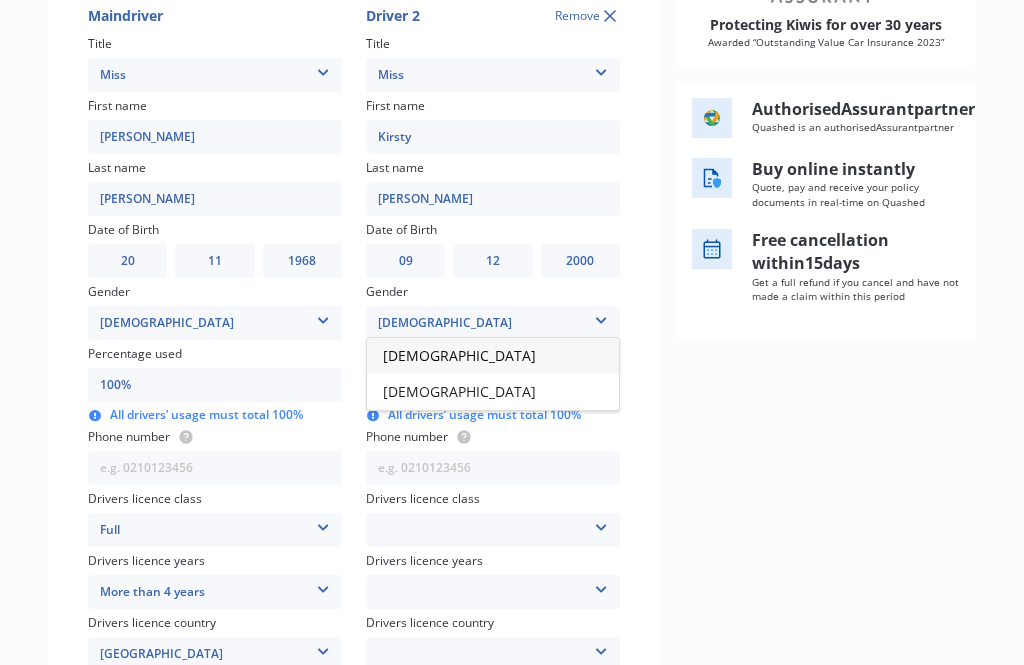 click on "[DEMOGRAPHIC_DATA]" at bounding box center (493, 392) 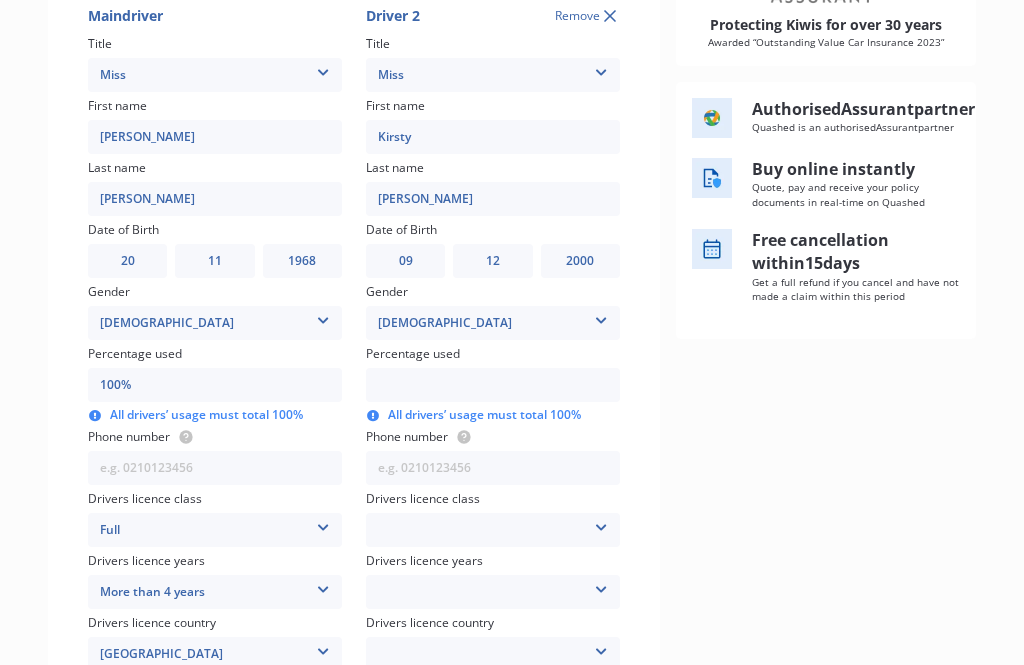 click at bounding box center (493, 385) 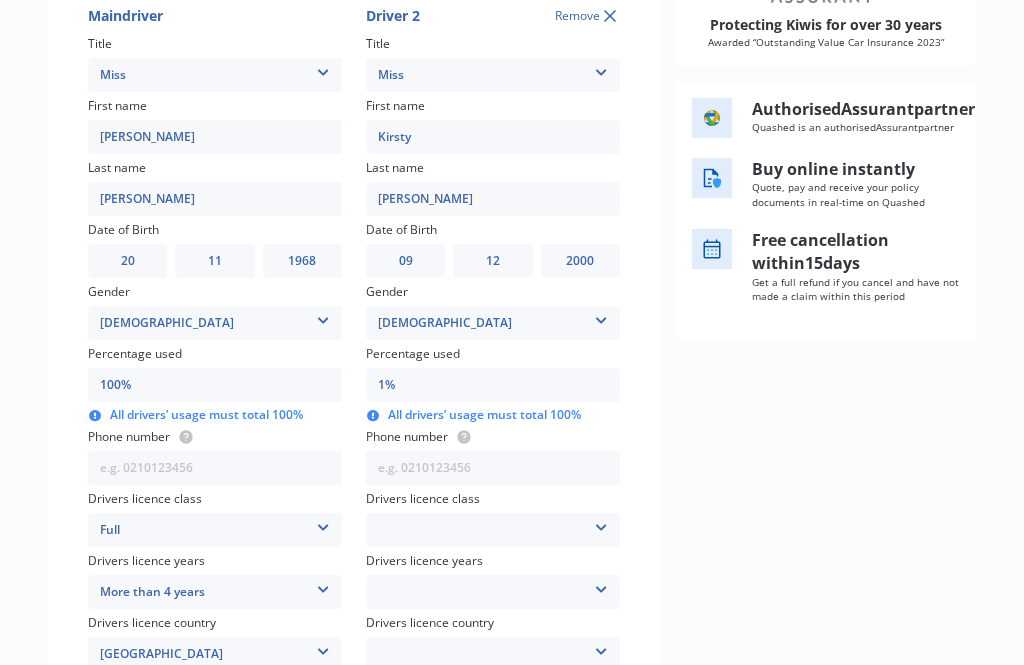 type on "10%" 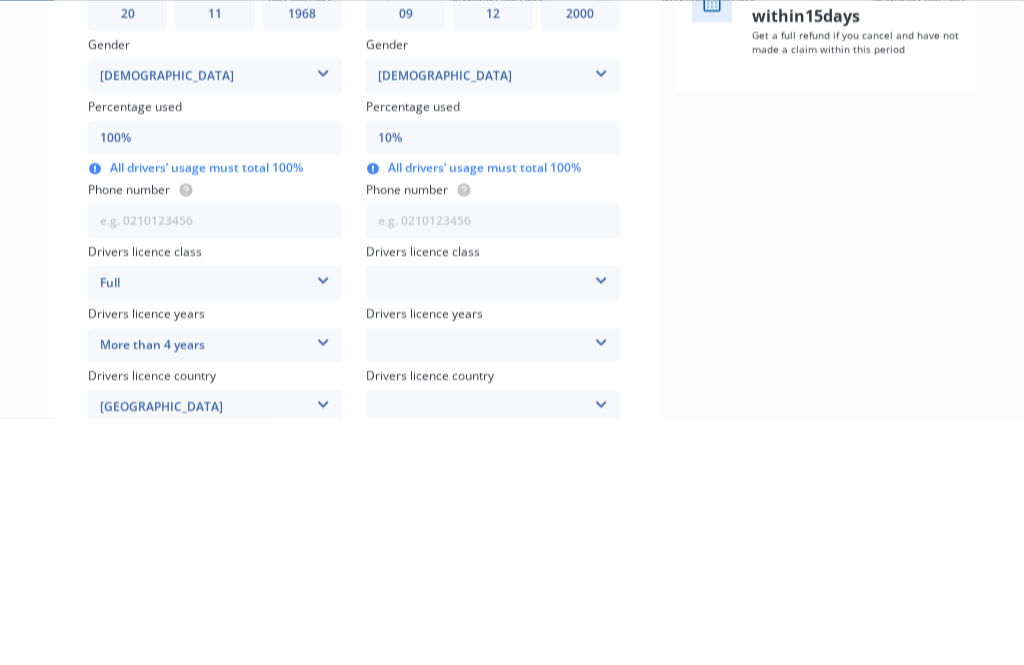 type on "90%" 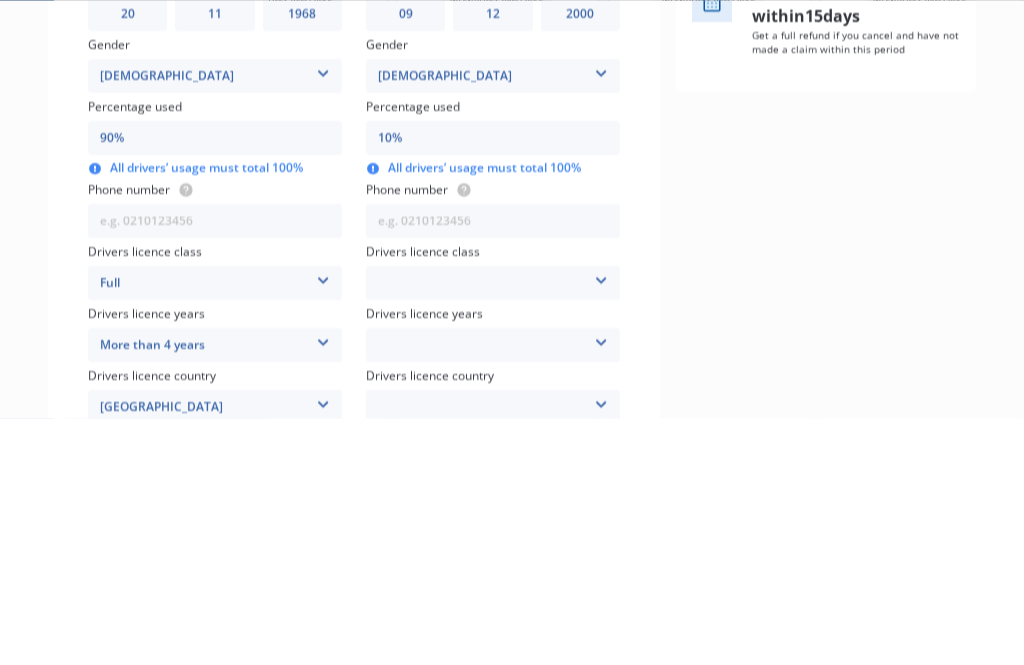 type on "100%" 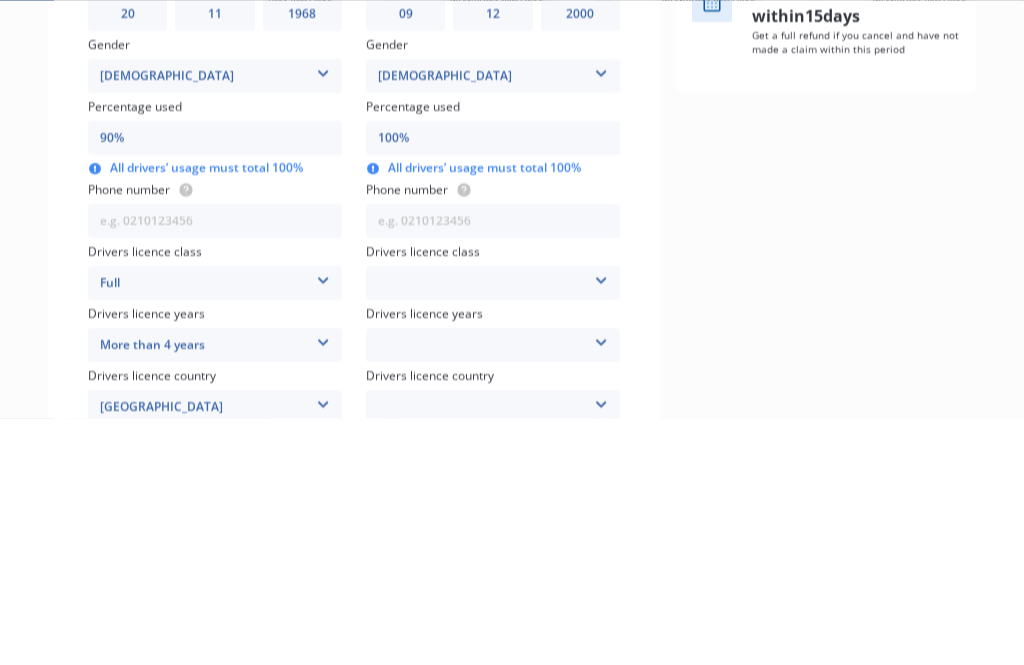 type on "0%" 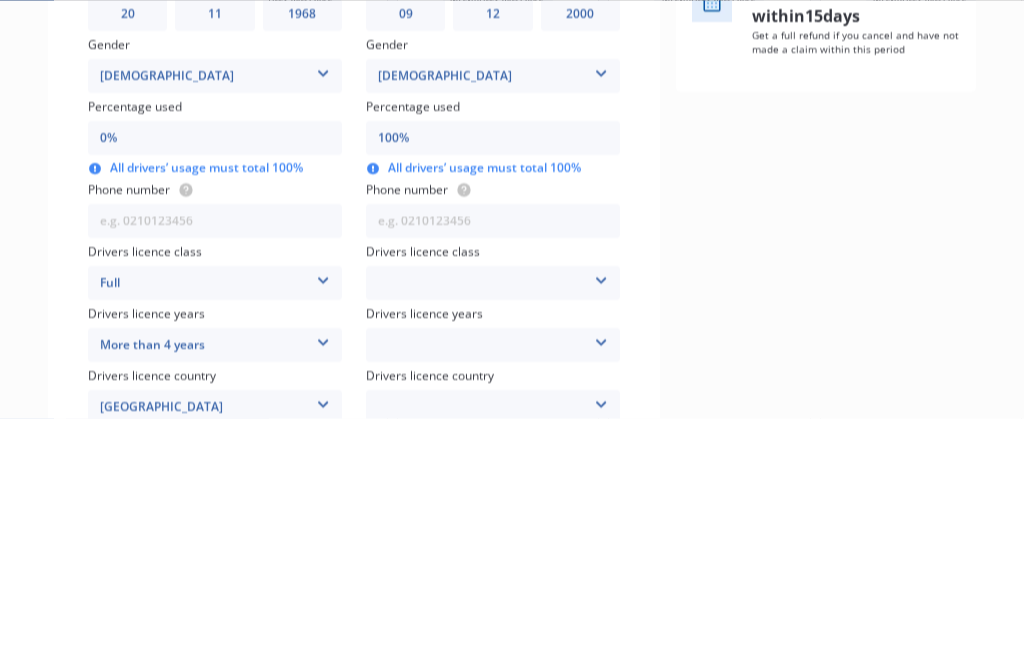 type on "100%" 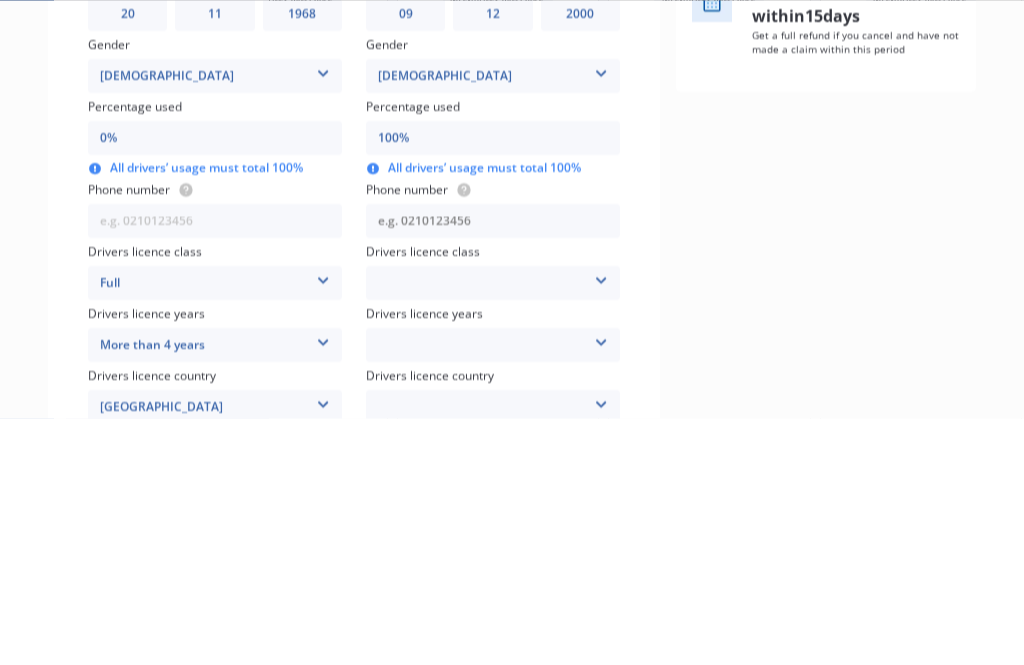 click at bounding box center [493, 468] 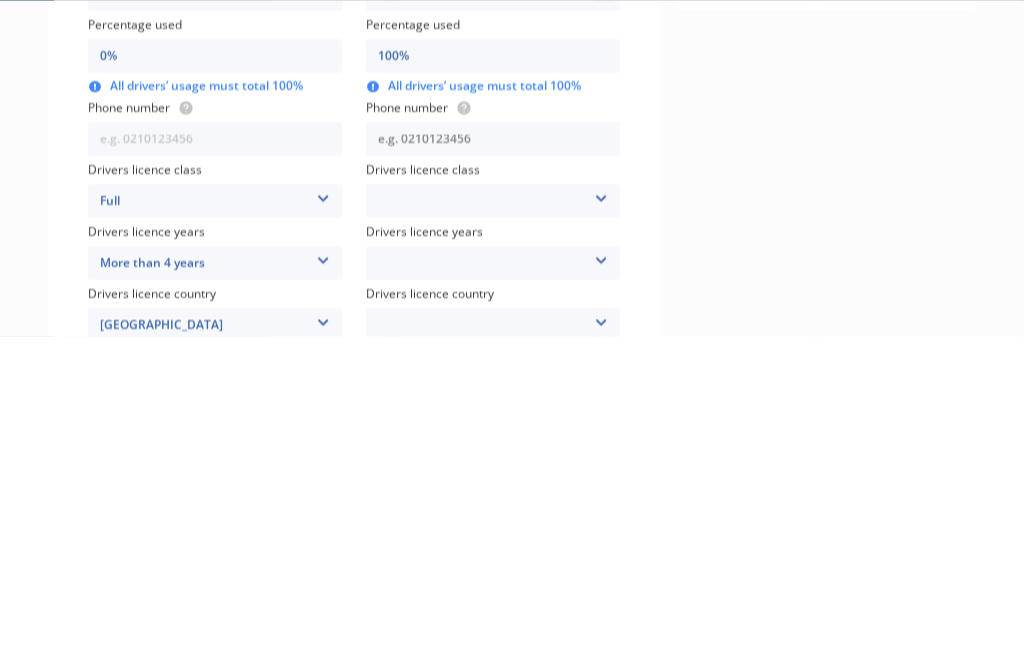click at bounding box center [493, 468] 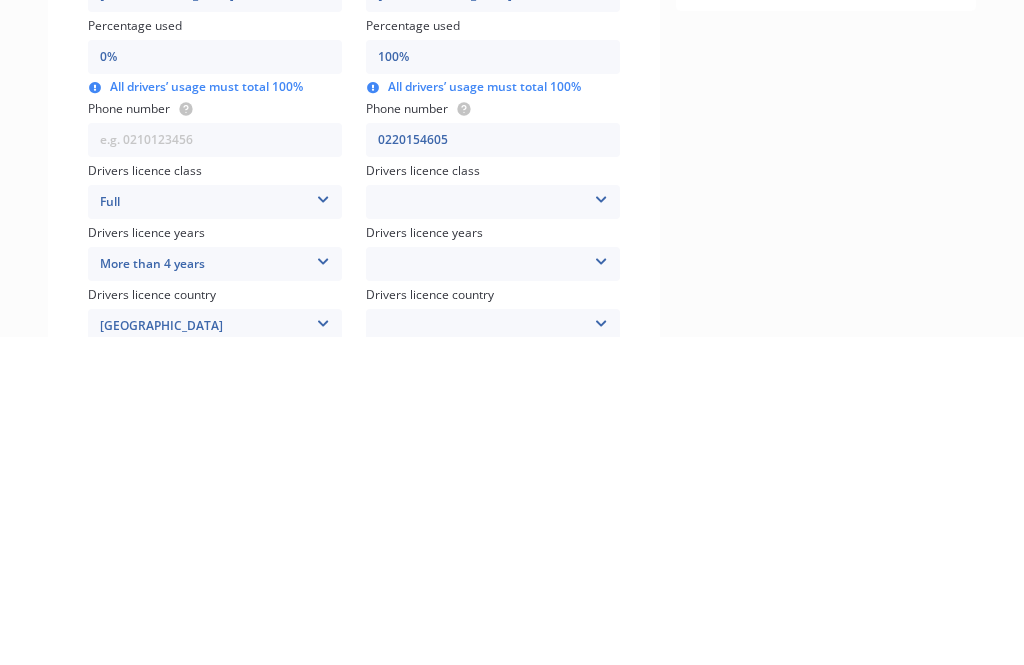 type on "0220154605" 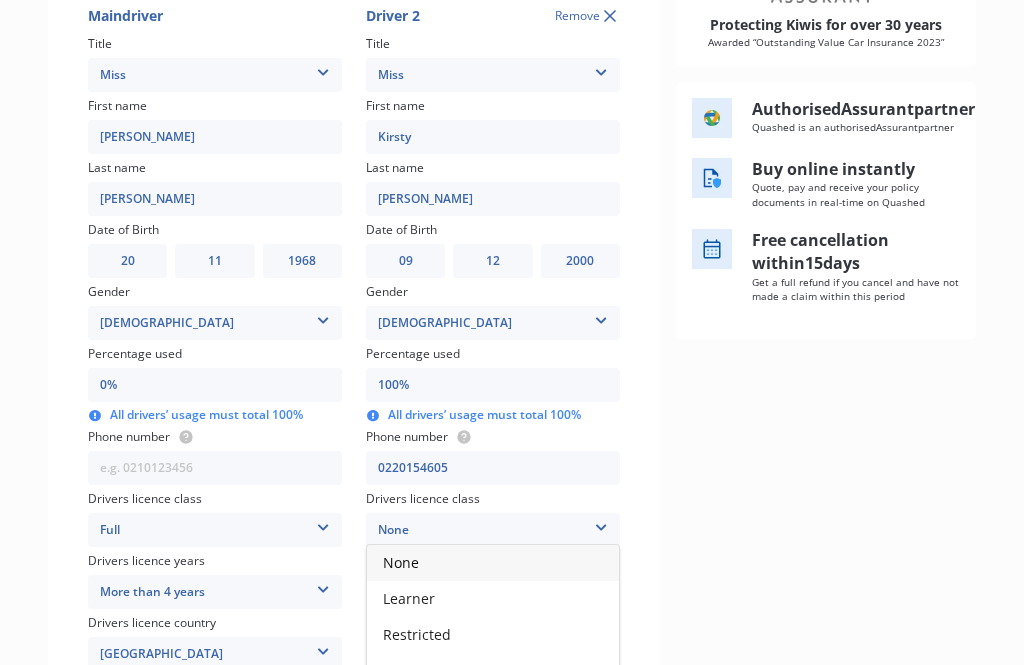 scroll, scrollTop: 604, scrollLeft: 0, axis: vertical 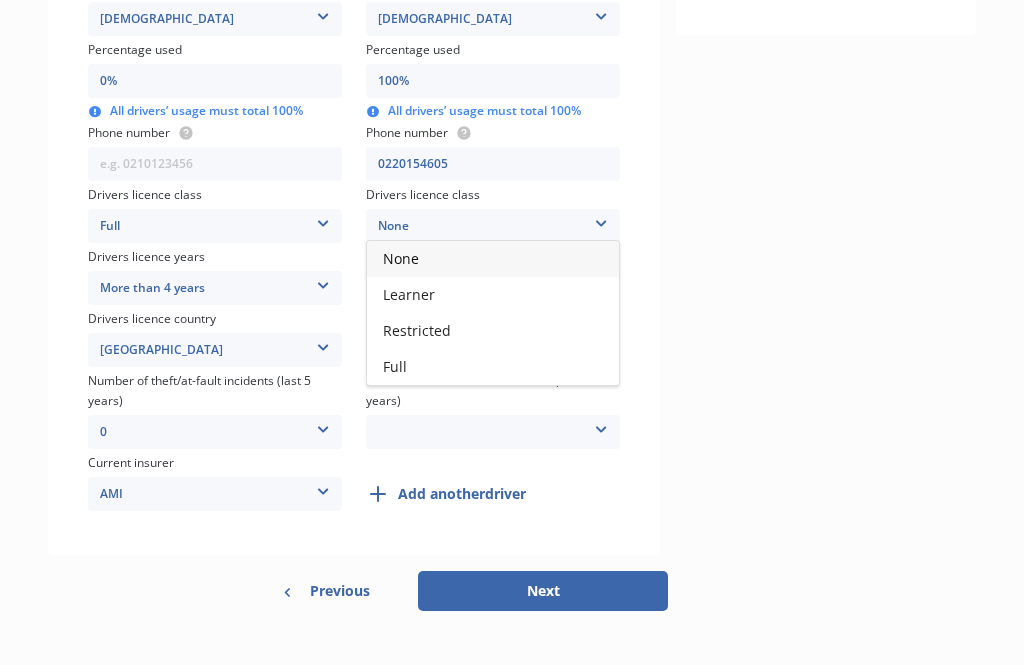 click on "Full" at bounding box center (493, 367) 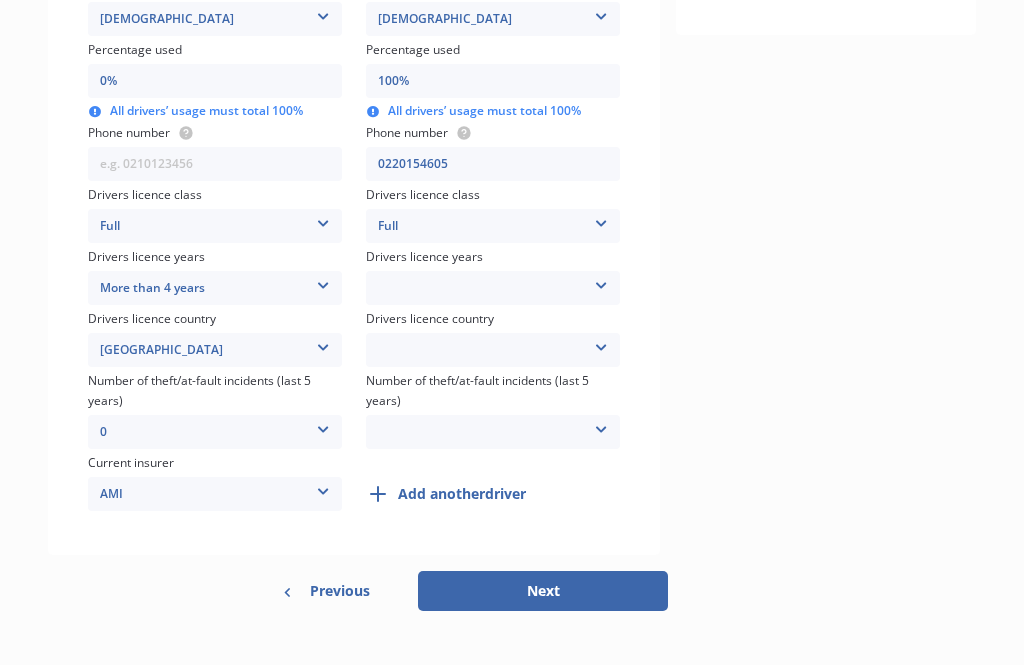 click on "Less than 1 year 1-2 years 2-4 years More than 4 years" at bounding box center (493, 288) 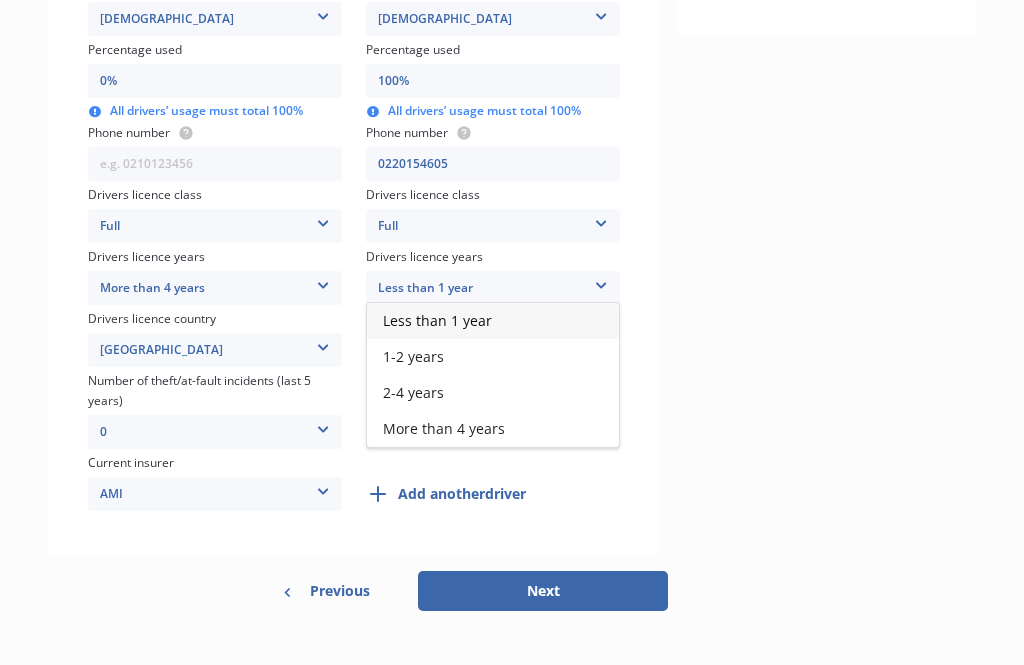 click on "More than 4 years" at bounding box center (493, 429) 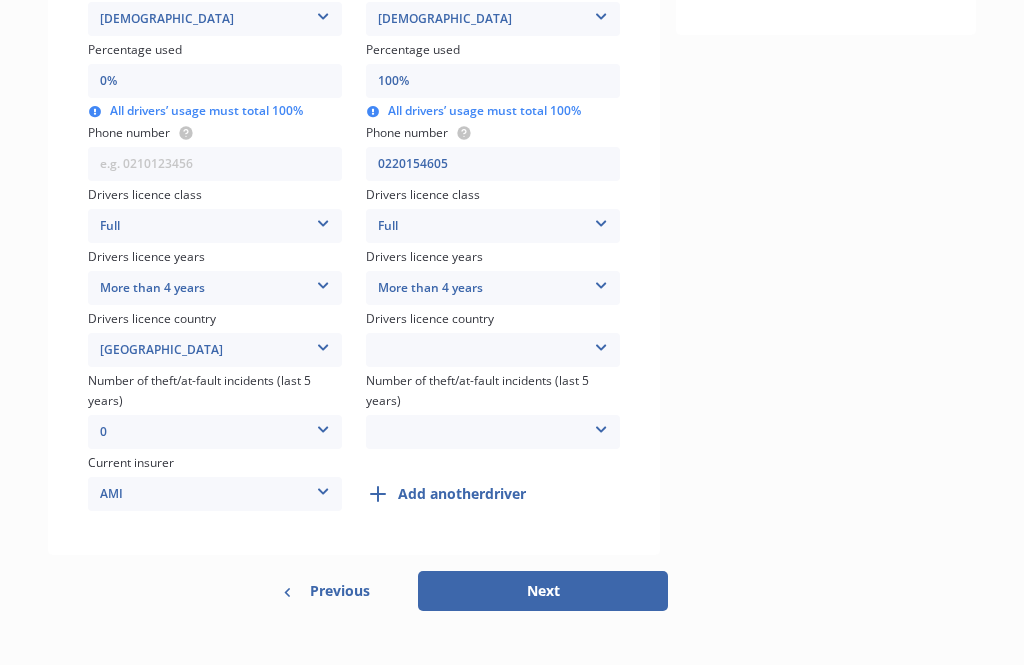 click at bounding box center (601, 344) 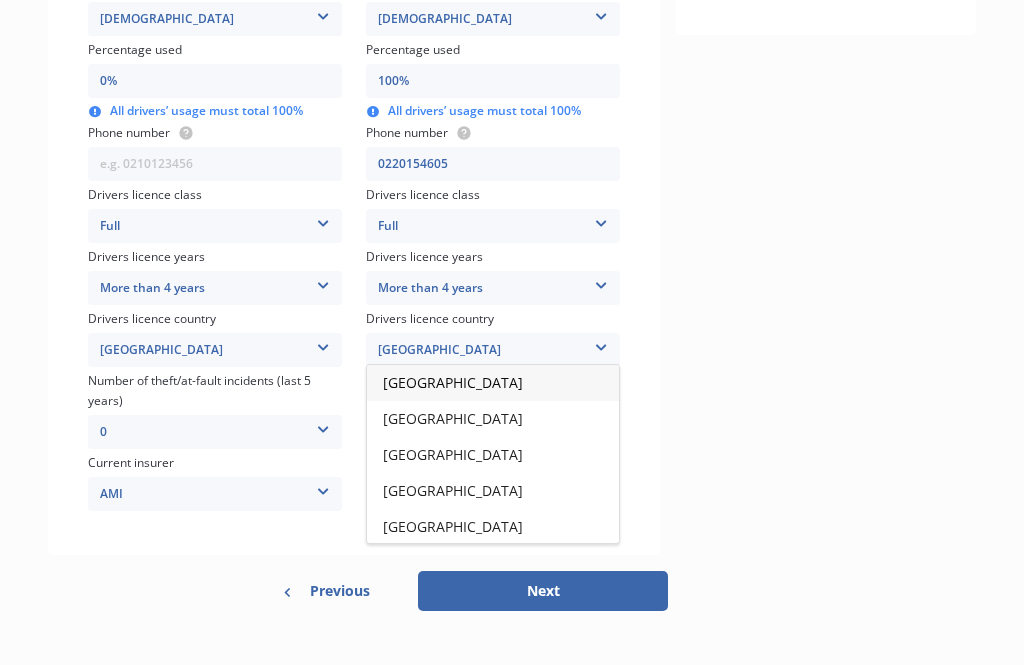 click on "[GEOGRAPHIC_DATA]" at bounding box center (493, 383) 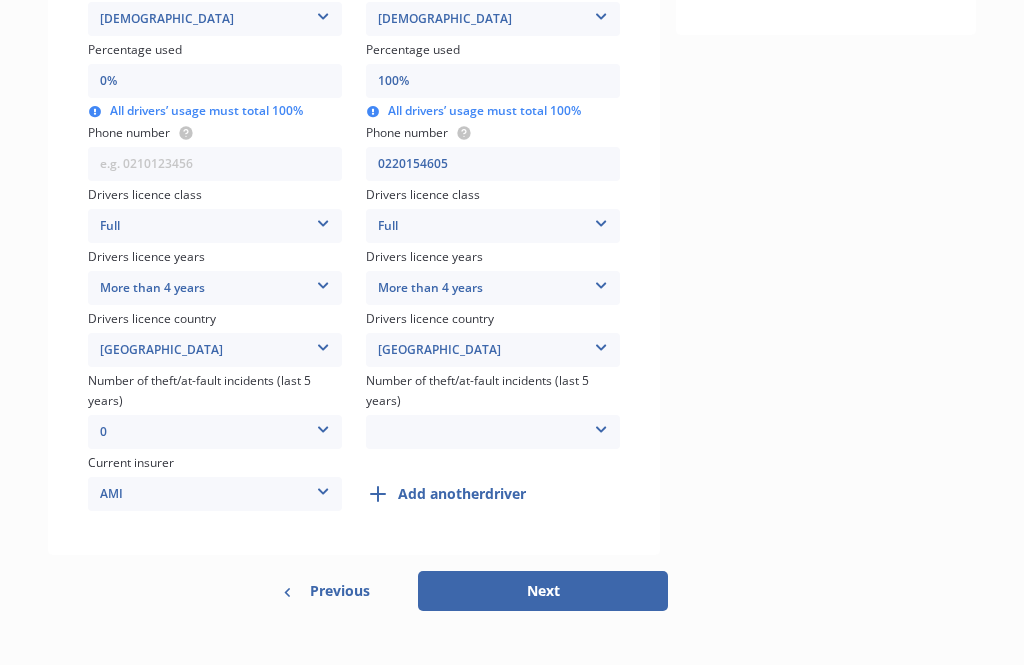 click on "0 1 2 3 More than 3" at bounding box center (493, 432) 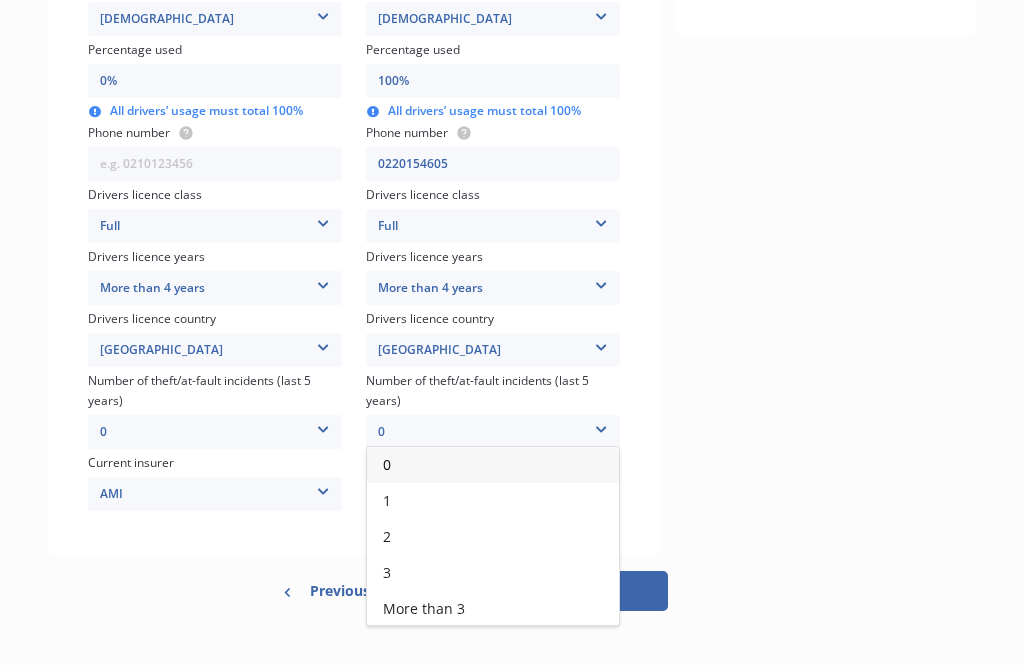 click on "0" at bounding box center [493, 432] 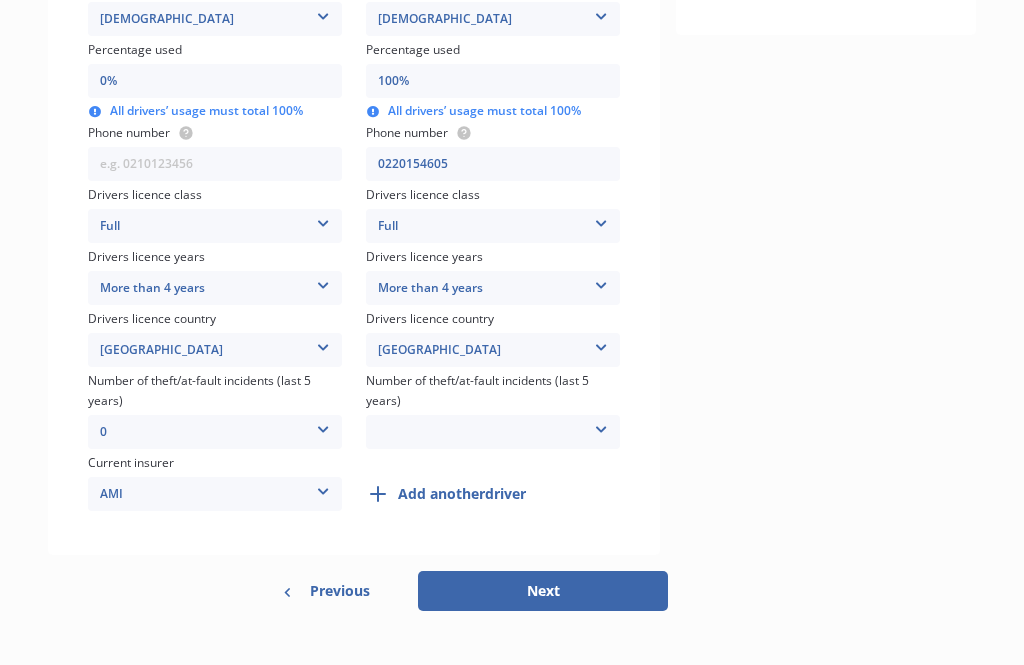 scroll, scrollTop: 280, scrollLeft: 0, axis: vertical 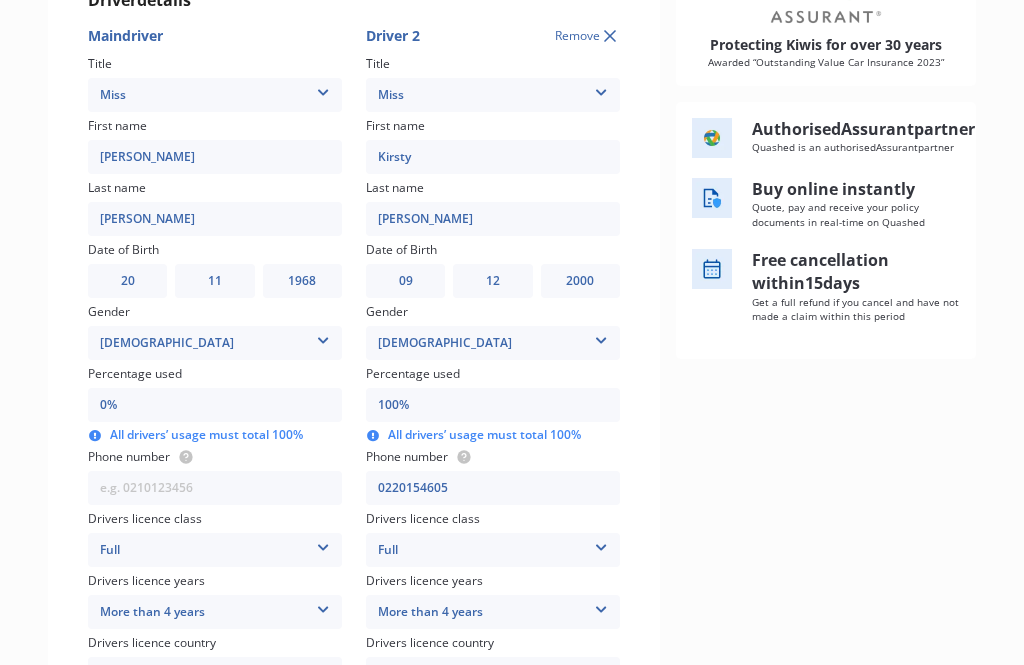 click on "Miss" at bounding box center (215, 95) 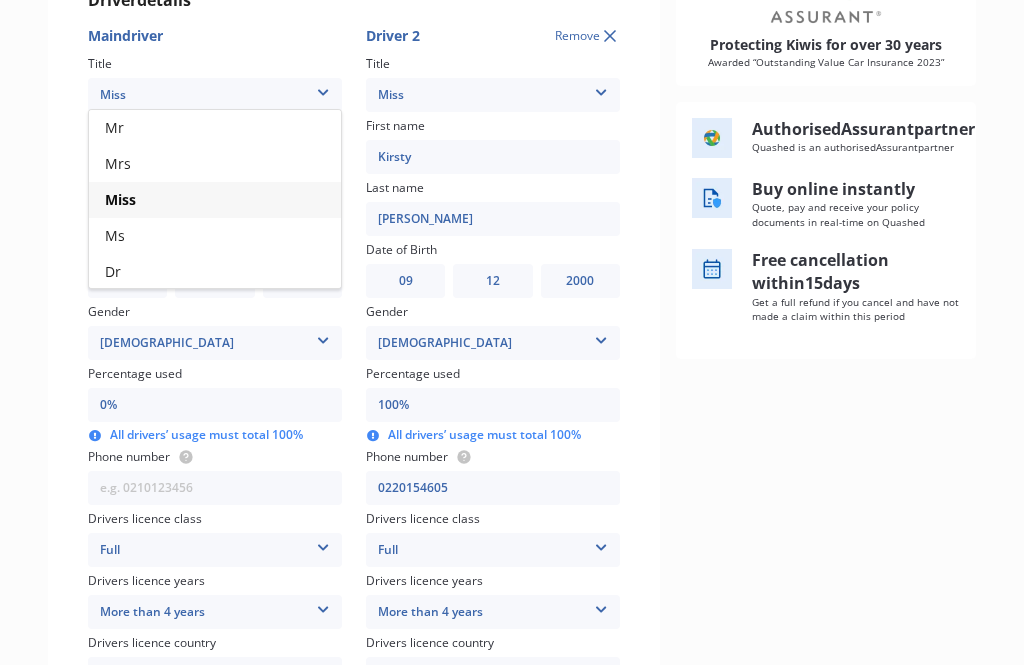 click on "Mrs" at bounding box center (215, 164) 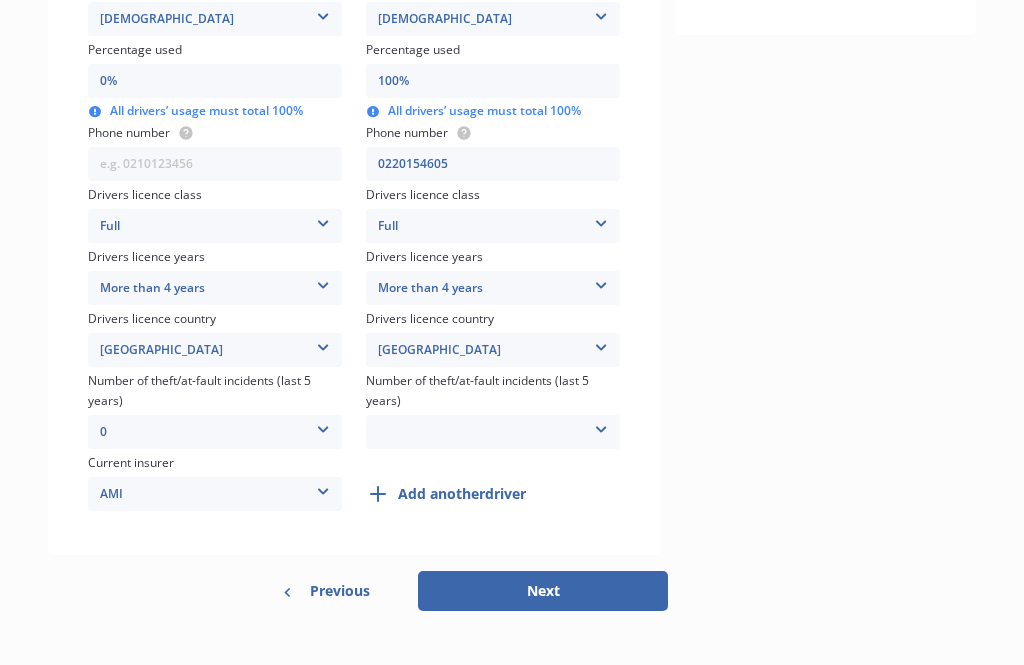 scroll, scrollTop: 297, scrollLeft: 0, axis: vertical 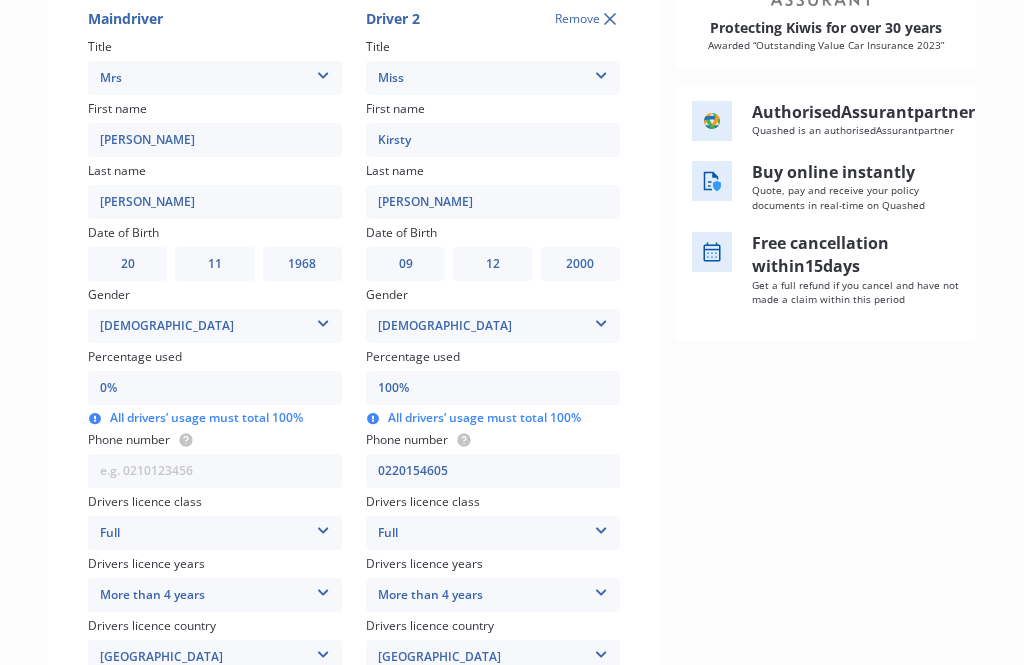 click on "Add another  driver" at bounding box center [462, 801] 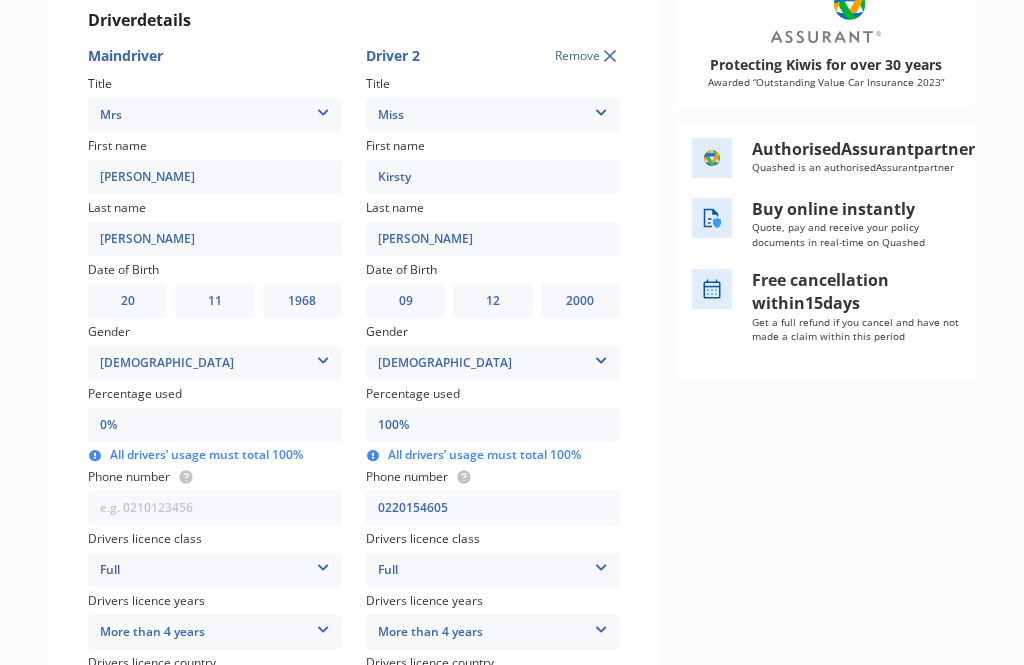 scroll, scrollTop: 32, scrollLeft: 0, axis: vertical 